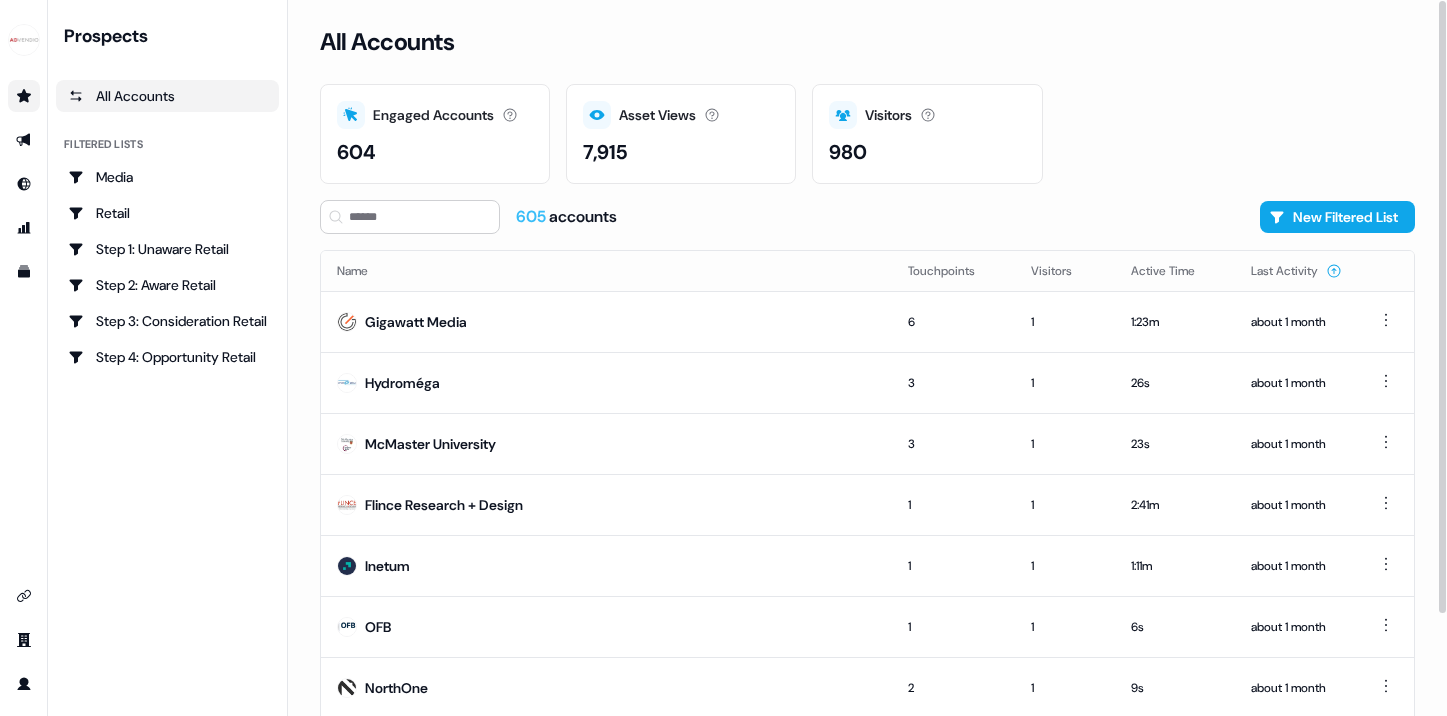 scroll, scrollTop: 0, scrollLeft: 0, axis: both 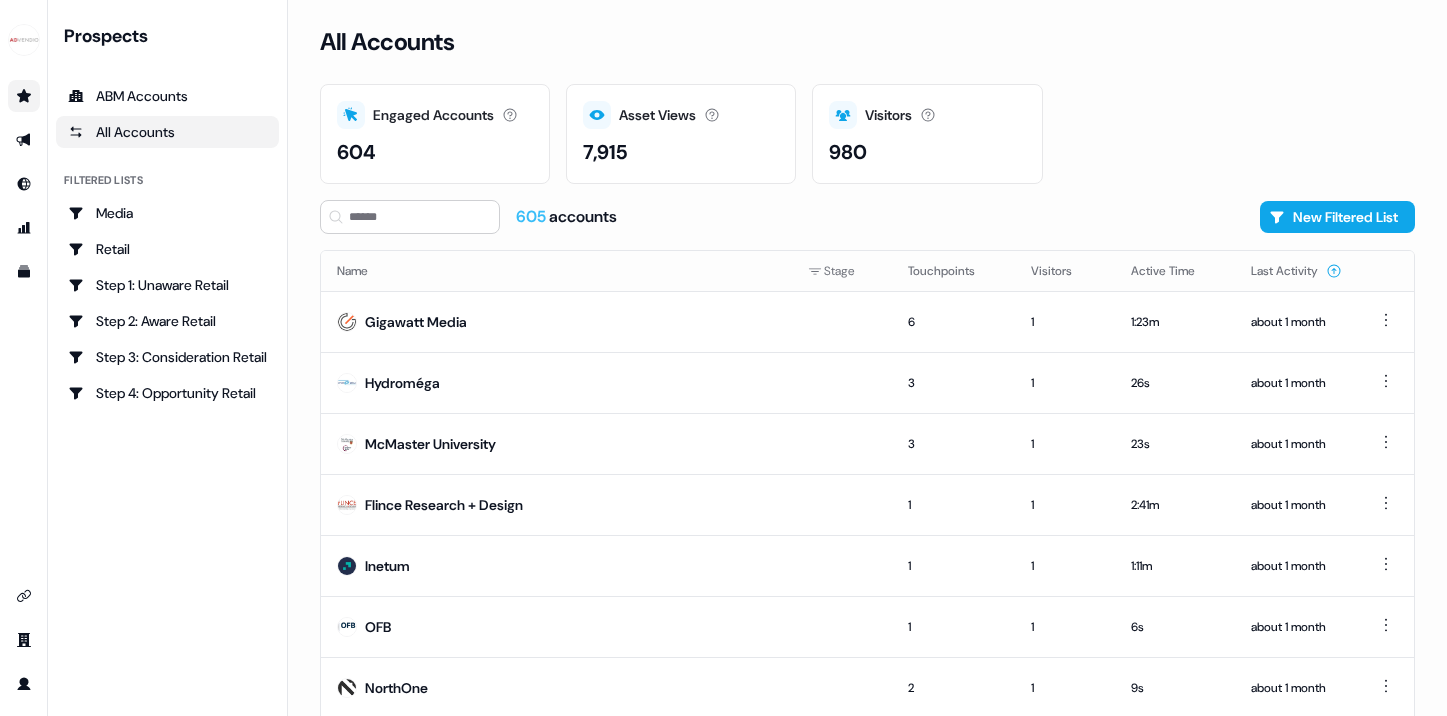 click on "ABM Accounts" at bounding box center (167, 96) 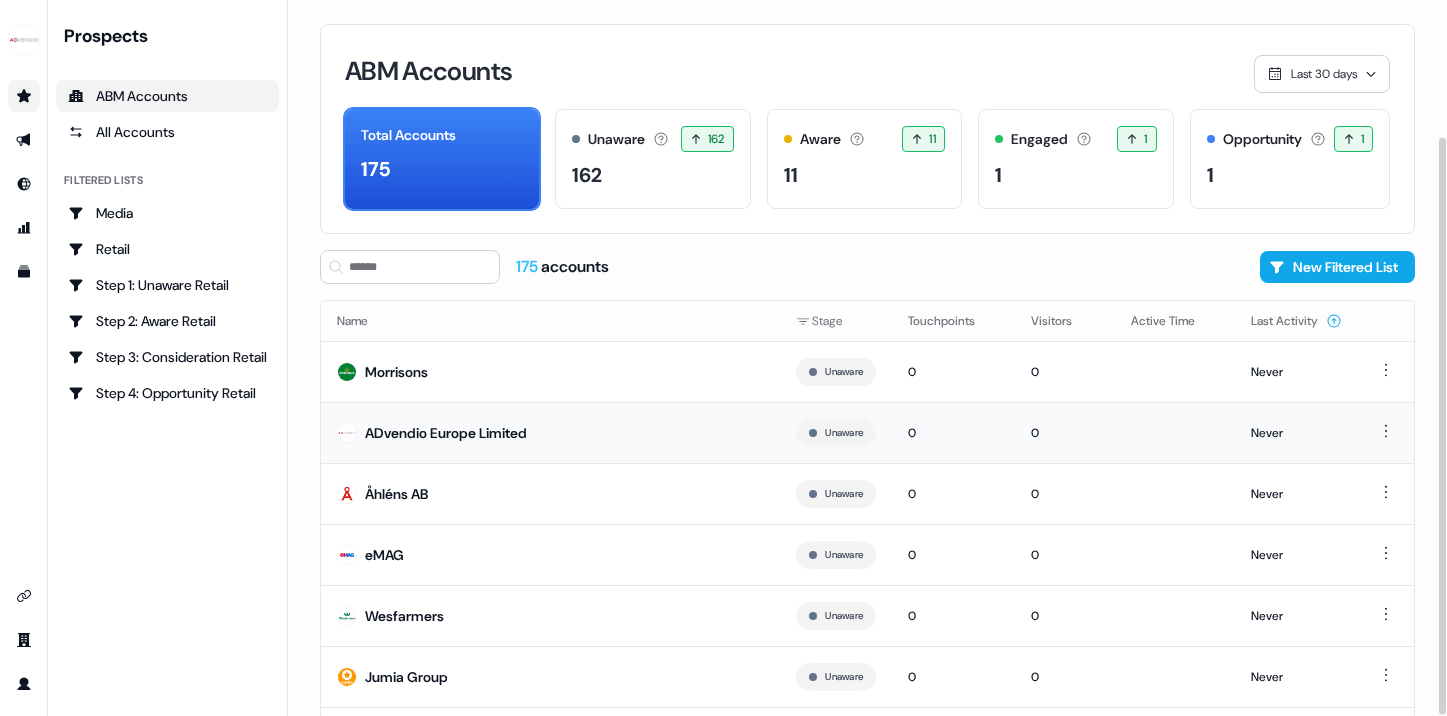 scroll, scrollTop: 169, scrollLeft: 0, axis: vertical 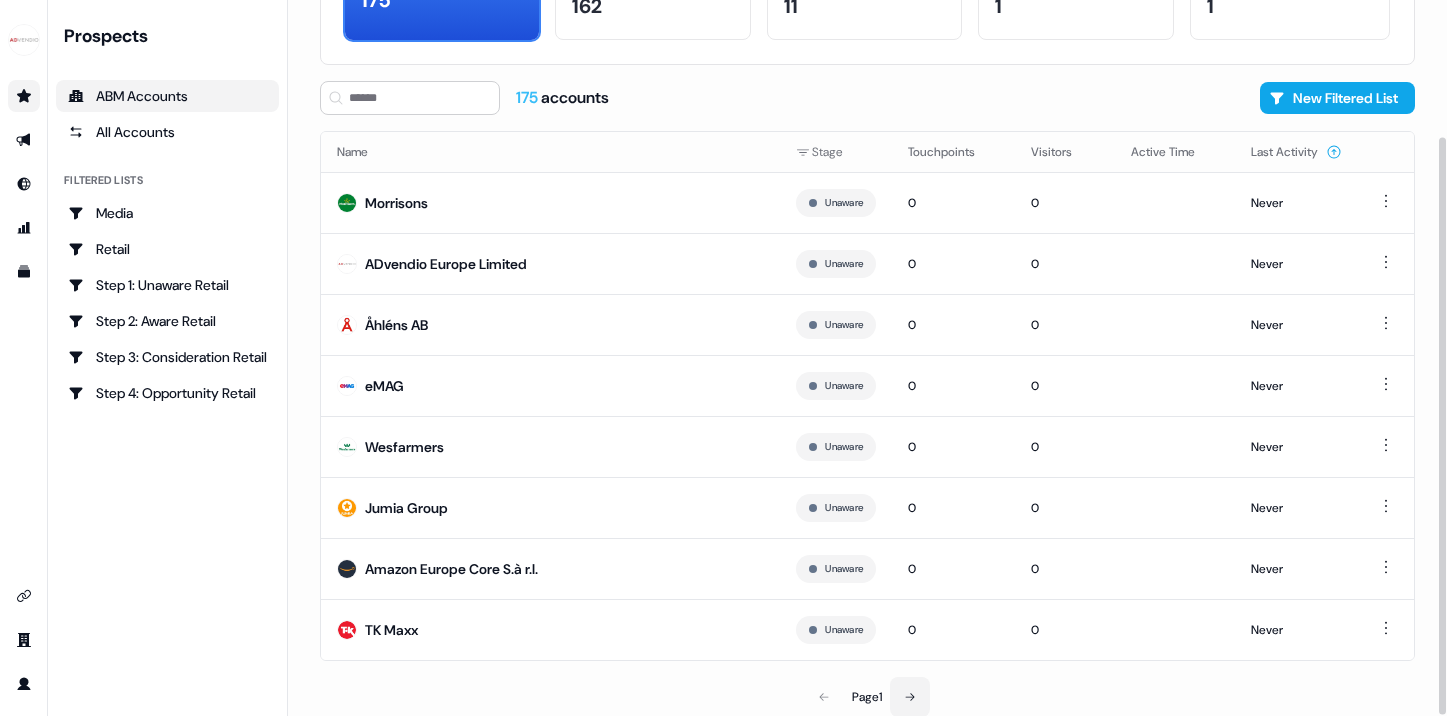 click 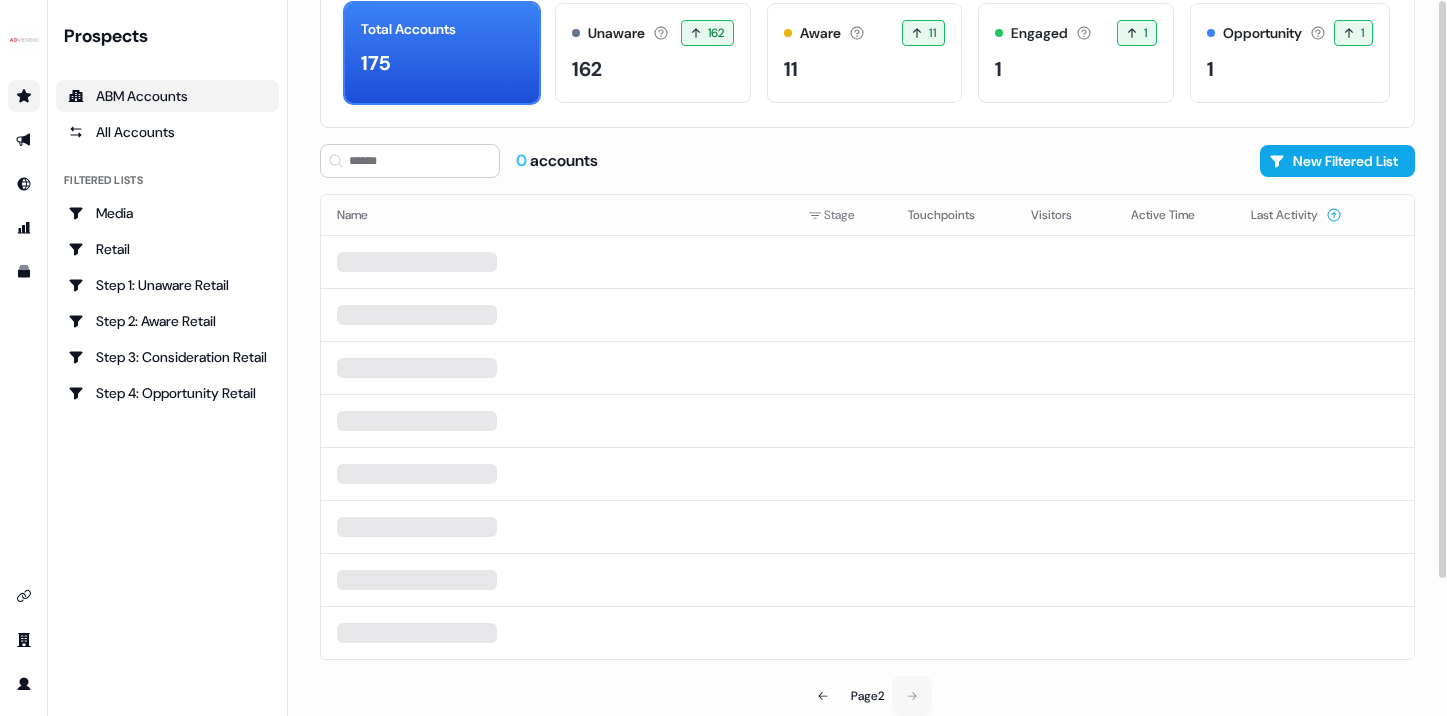 scroll, scrollTop: 0, scrollLeft: 0, axis: both 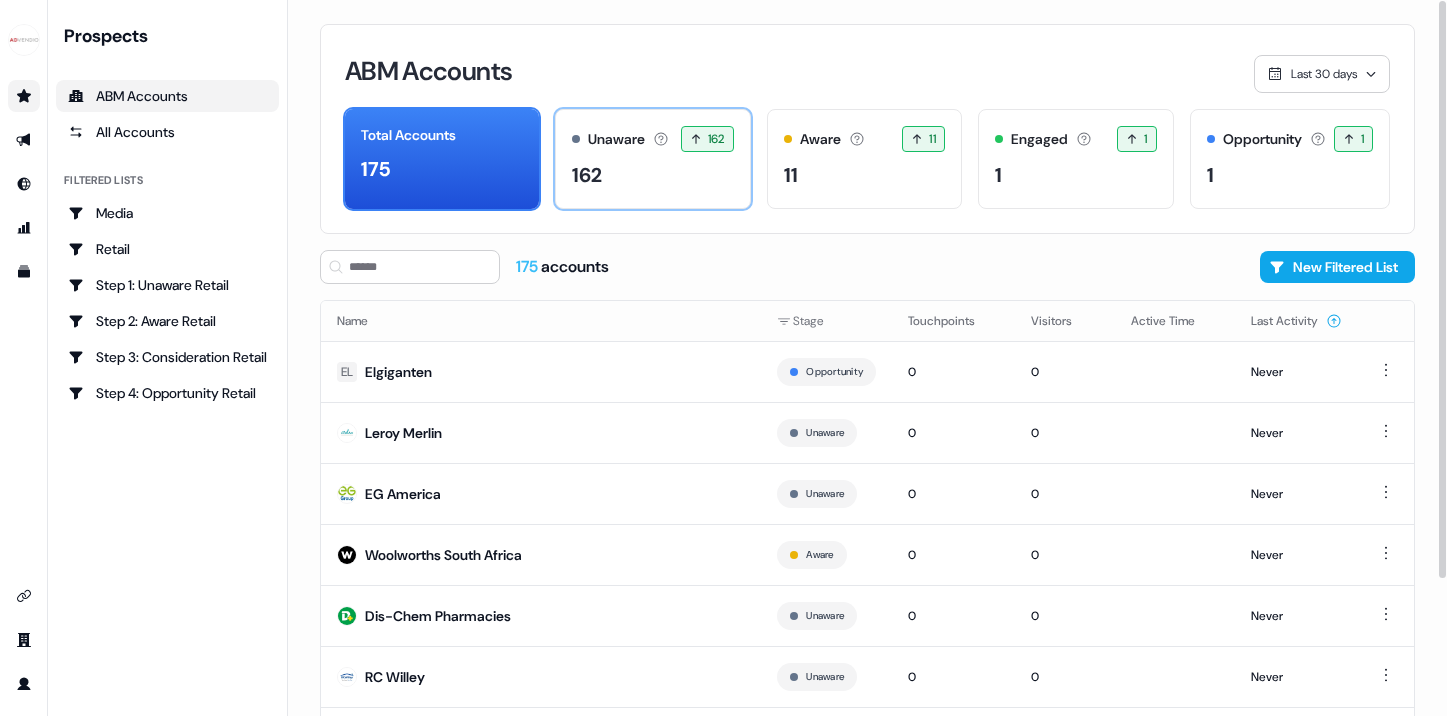click on "Unaware The default stage all accounts start in.  162 162" at bounding box center [652, 159] 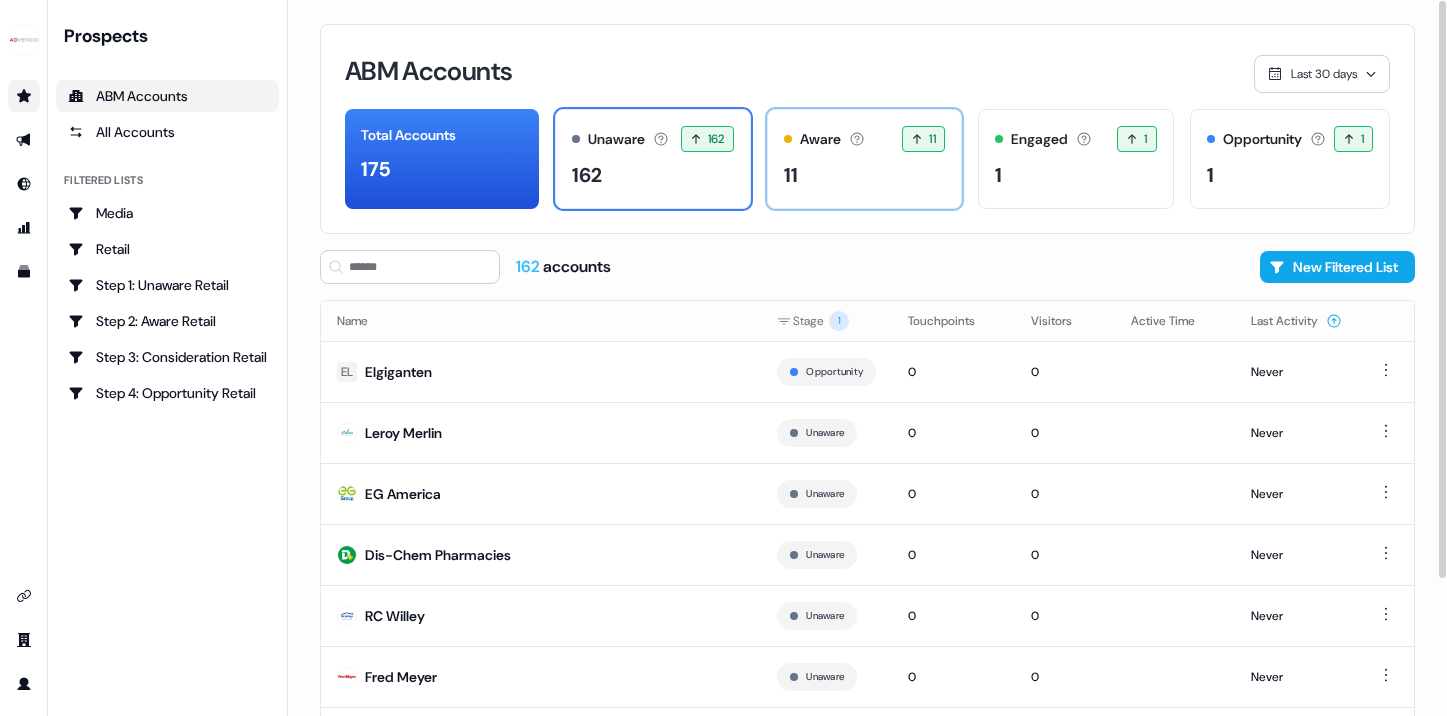 click on "Aware Accounts with 5+ minutes of usage or significant LinkedIn ad engagement.  11" at bounding box center (864, 139) 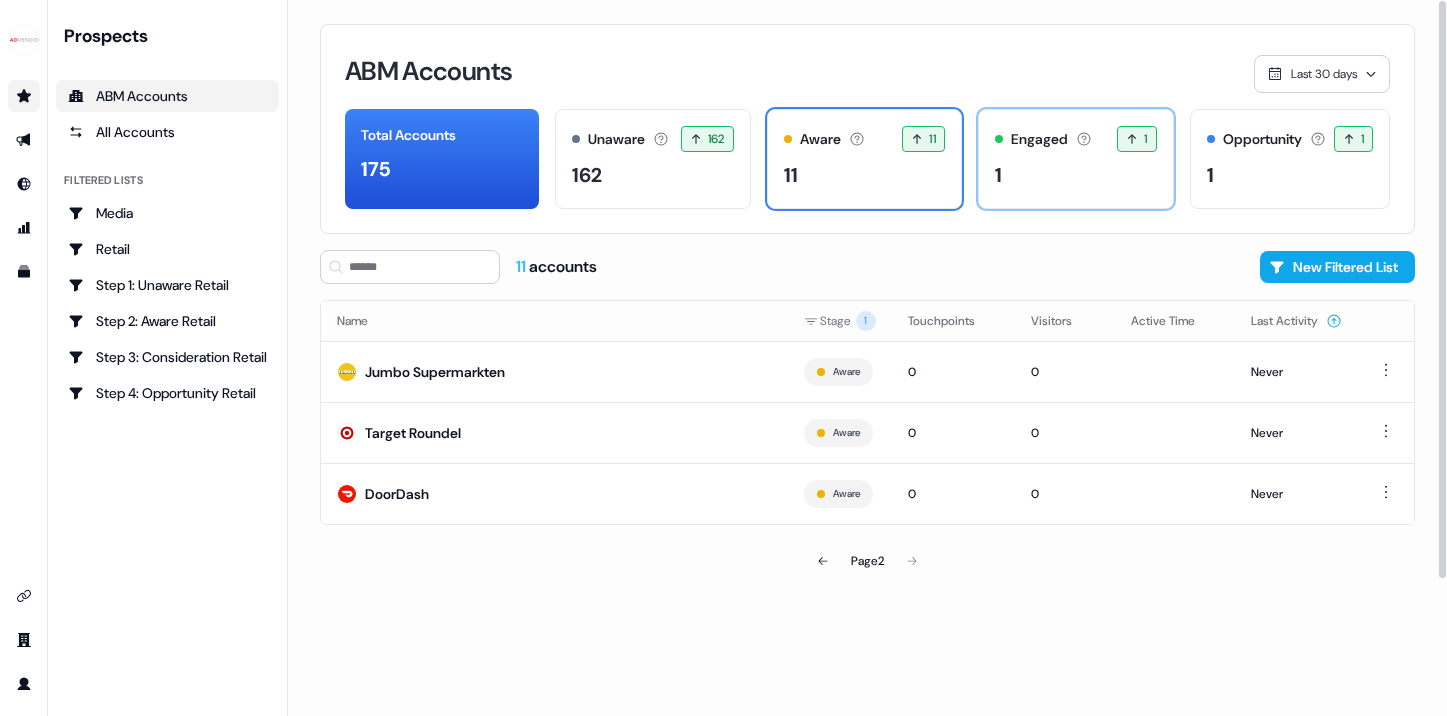 click on "Engaged" at bounding box center [1039, 139] 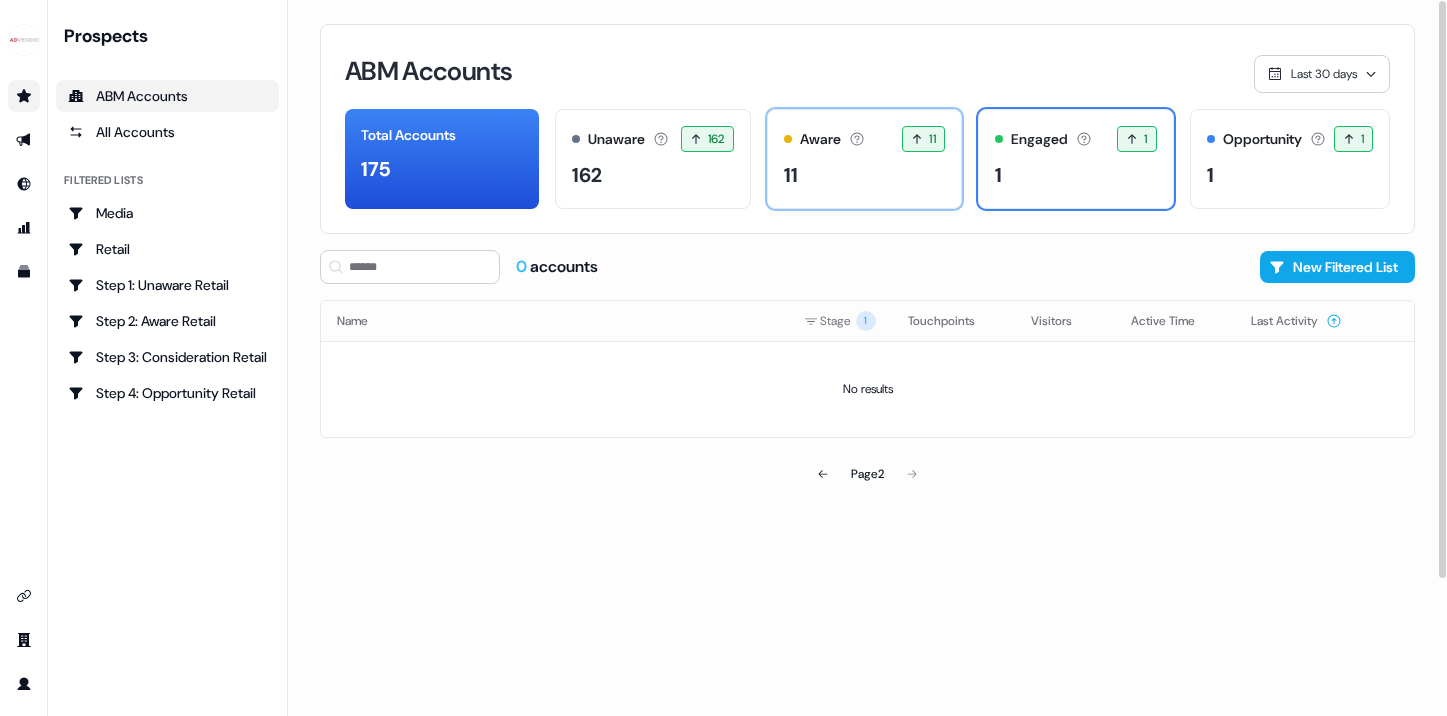 click on "11" at bounding box center (923, 139) 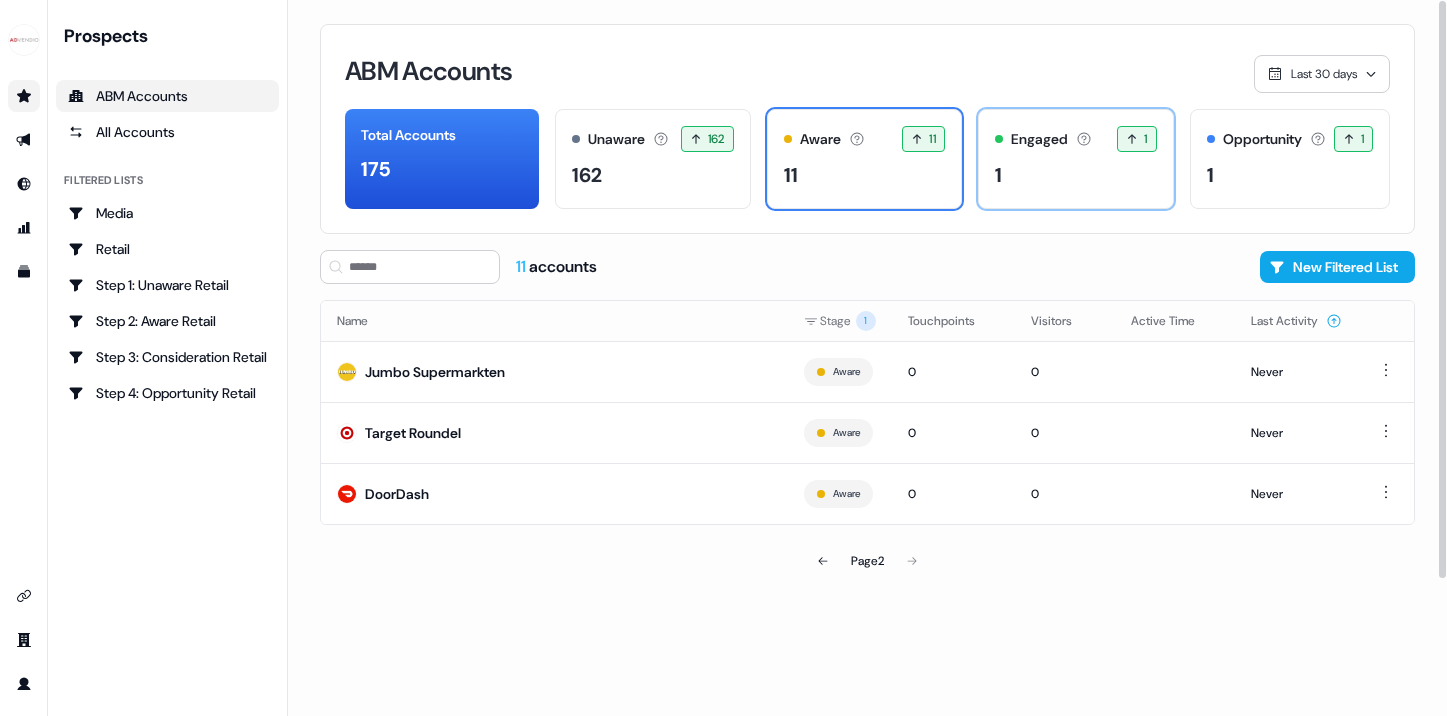 click 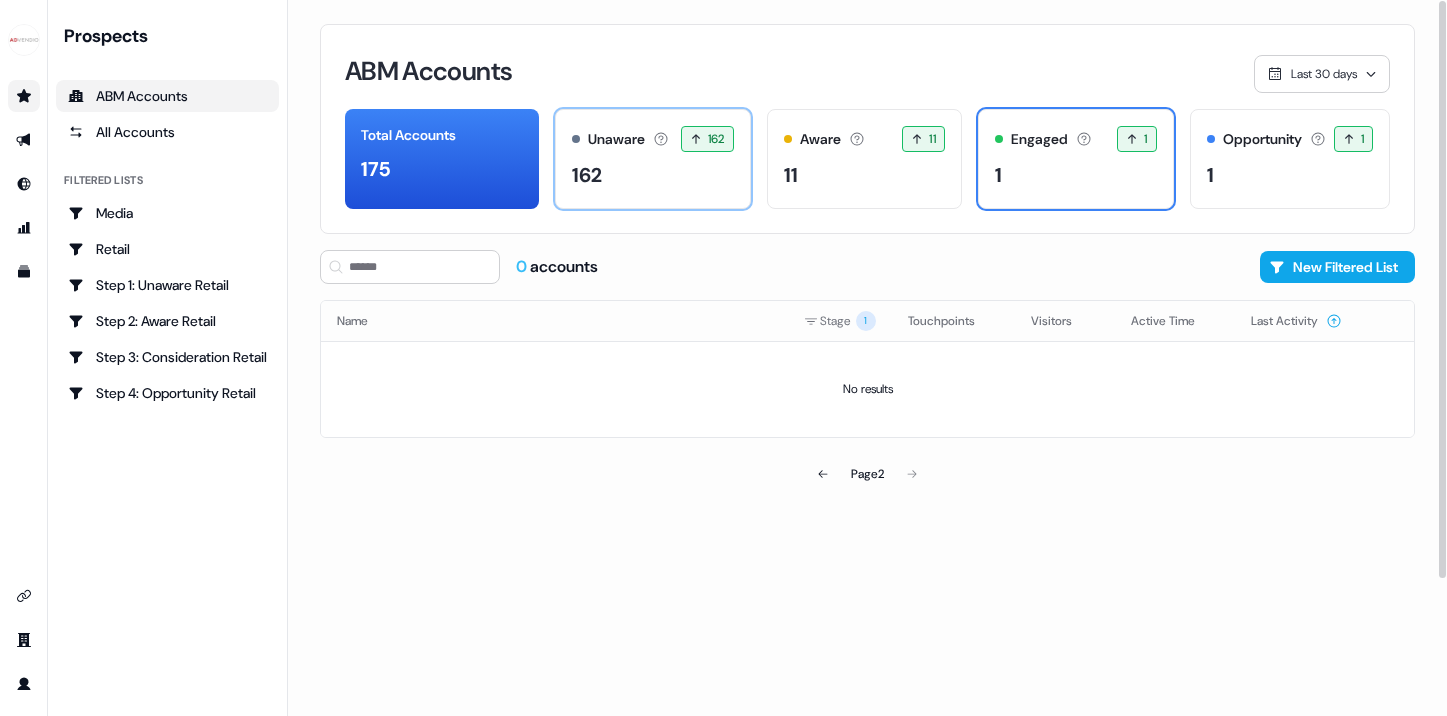 click on "162" at bounding box center (652, 175) 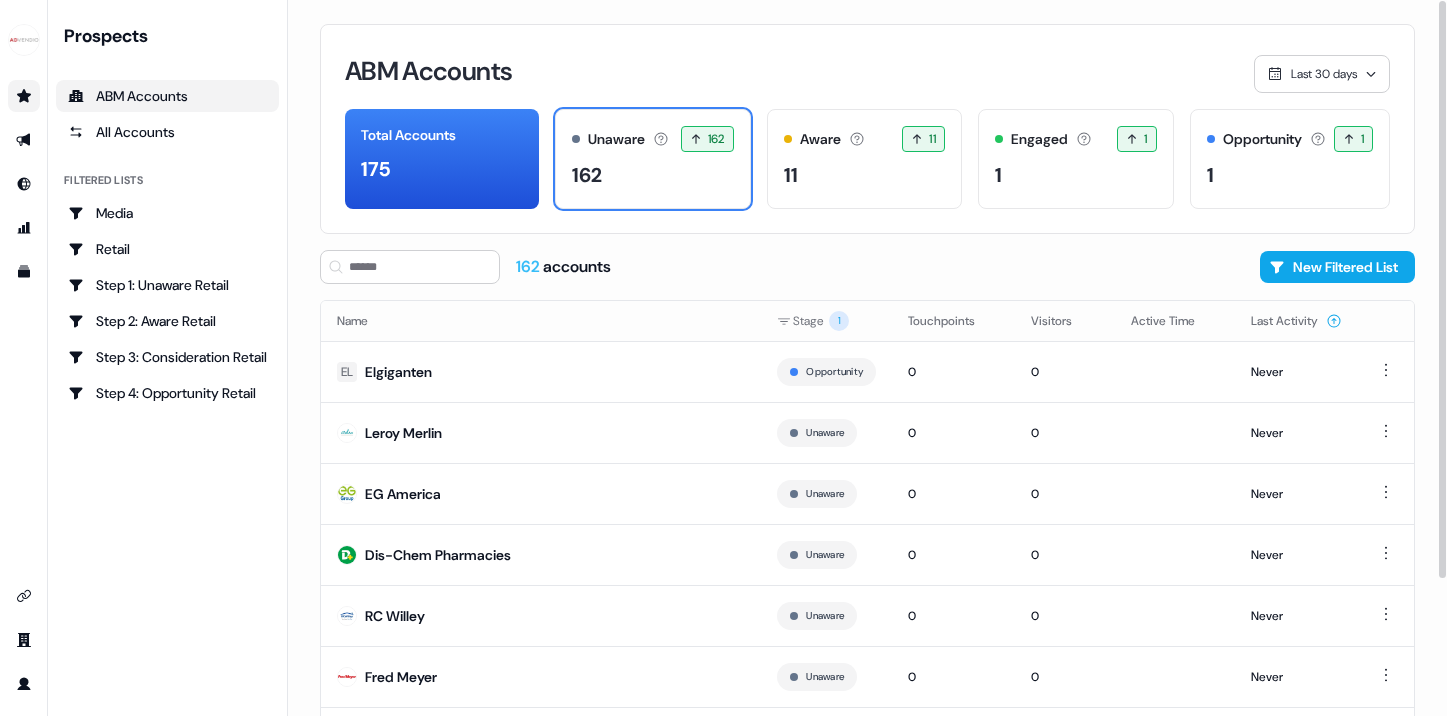 click on "Last 30 days" at bounding box center (1324, 74) 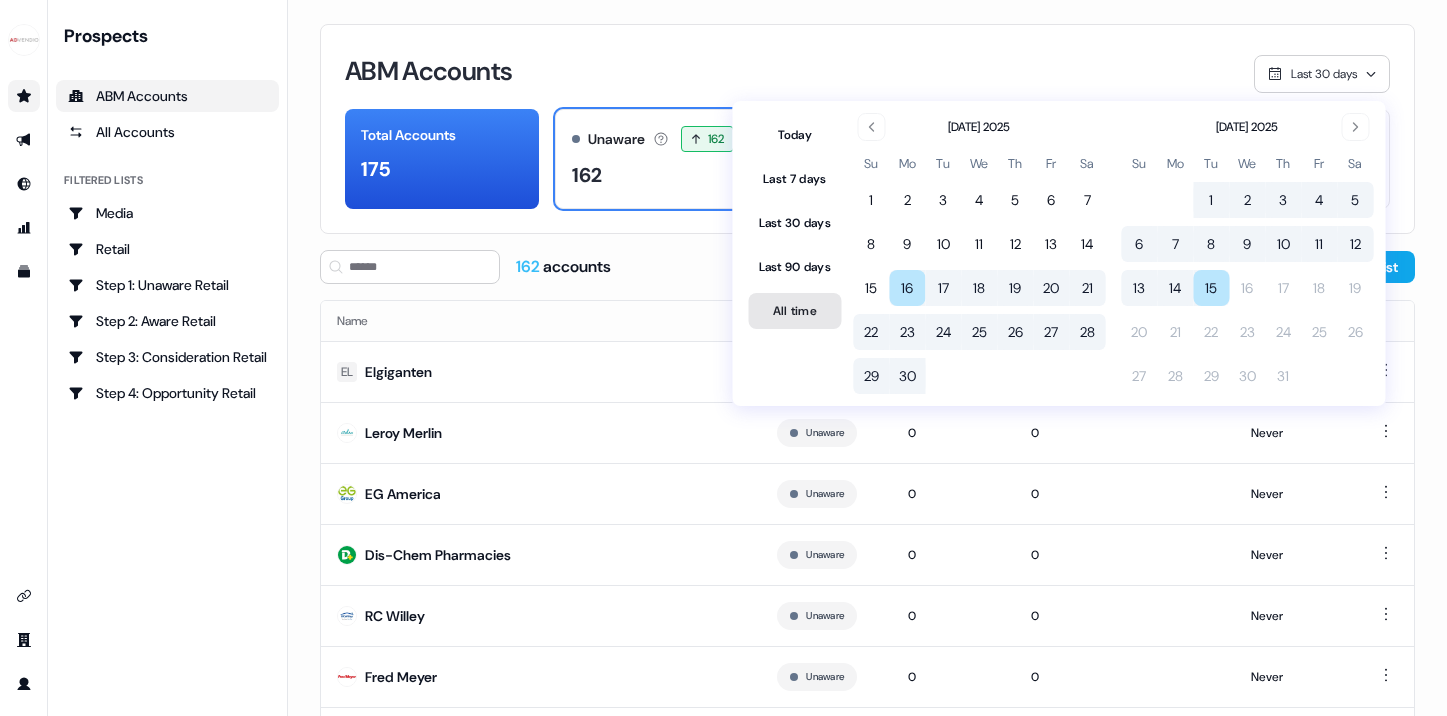 click on "All time" at bounding box center [795, 311] 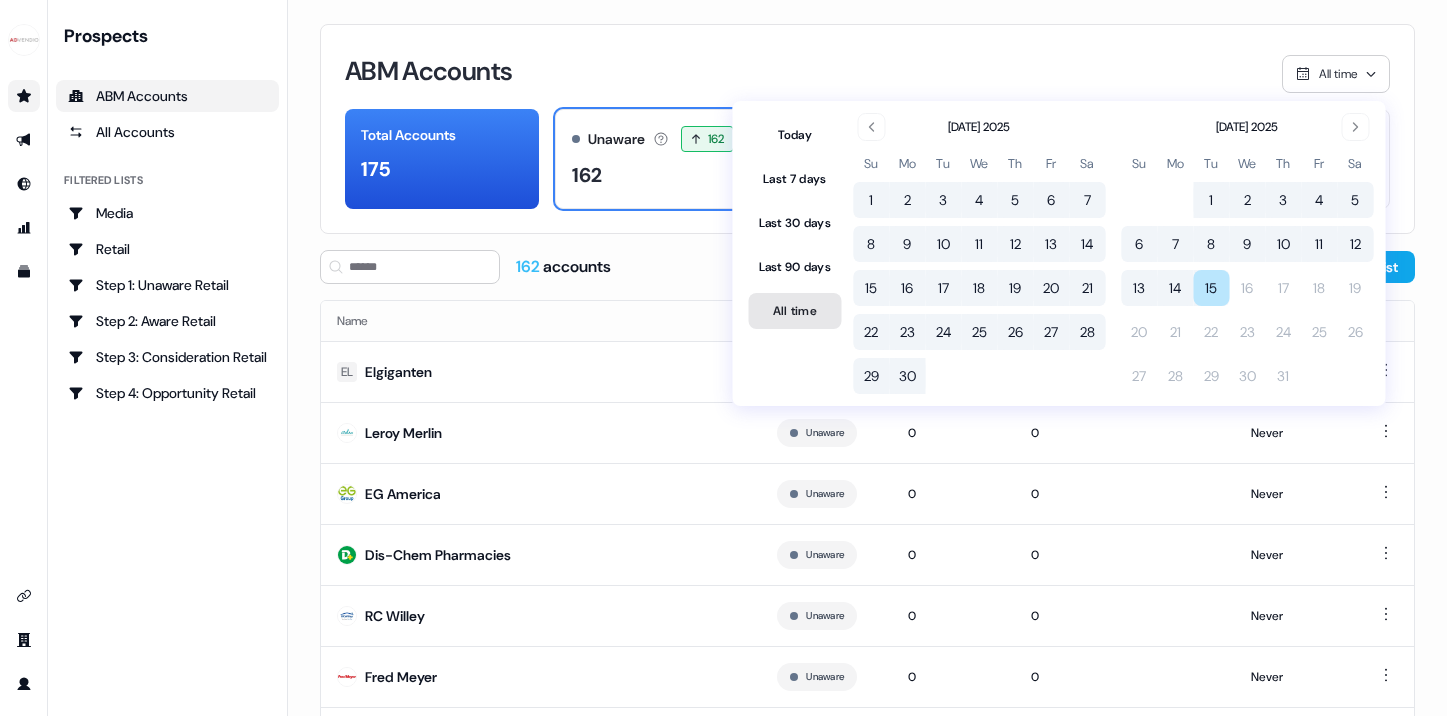 click on "All time" at bounding box center (795, 311) 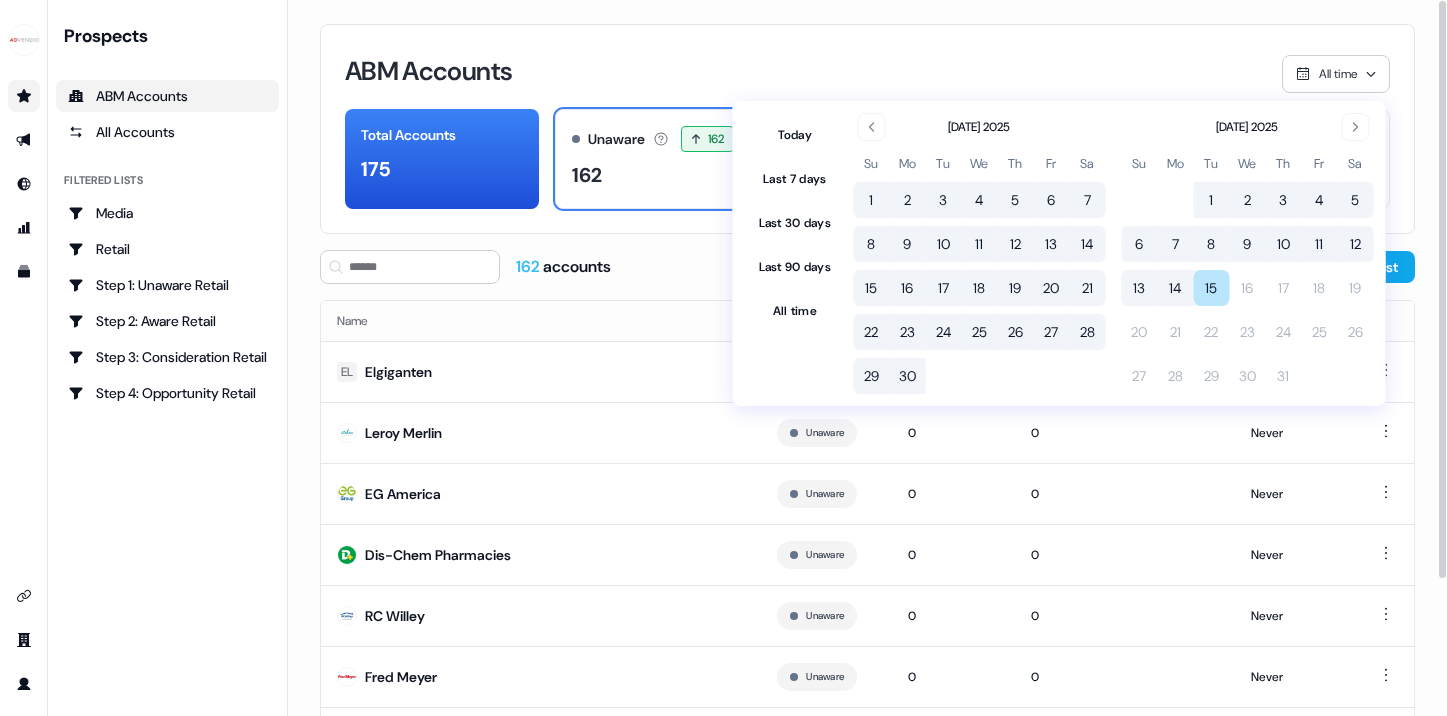 click on "ABM Accounts All time Total Accounts 175 Unaware The default stage all accounts start in.  162 162 Aware Accounts with 5+ minutes of usage or significant LinkedIn ad engagement.  11 11 Engaged Accounts with 25+ minutes of usage and 2+ visitors in the last 60 days.  1 1 Opportunity Accounts that have an opportunity which hasn't closed yet.  1 1" at bounding box center (867, 129) 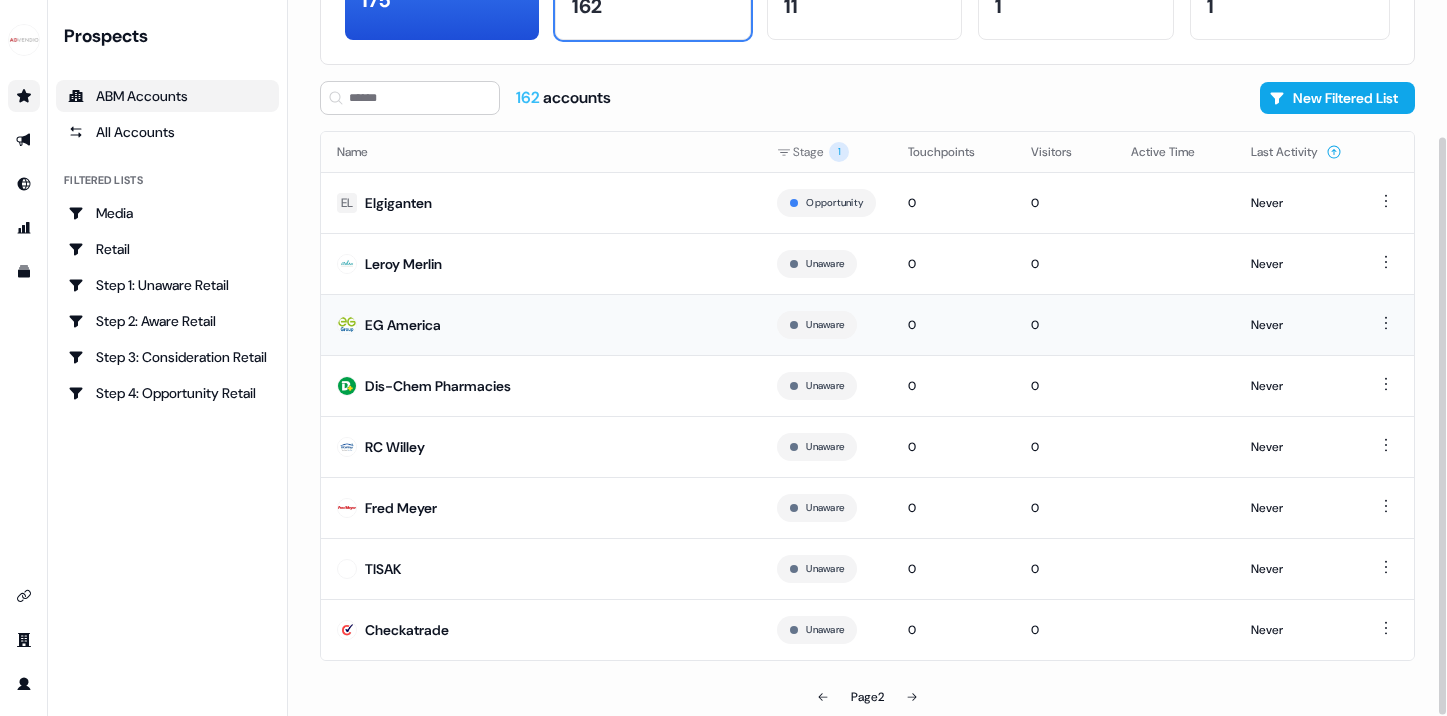 scroll, scrollTop: 0, scrollLeft: 0, axis: both 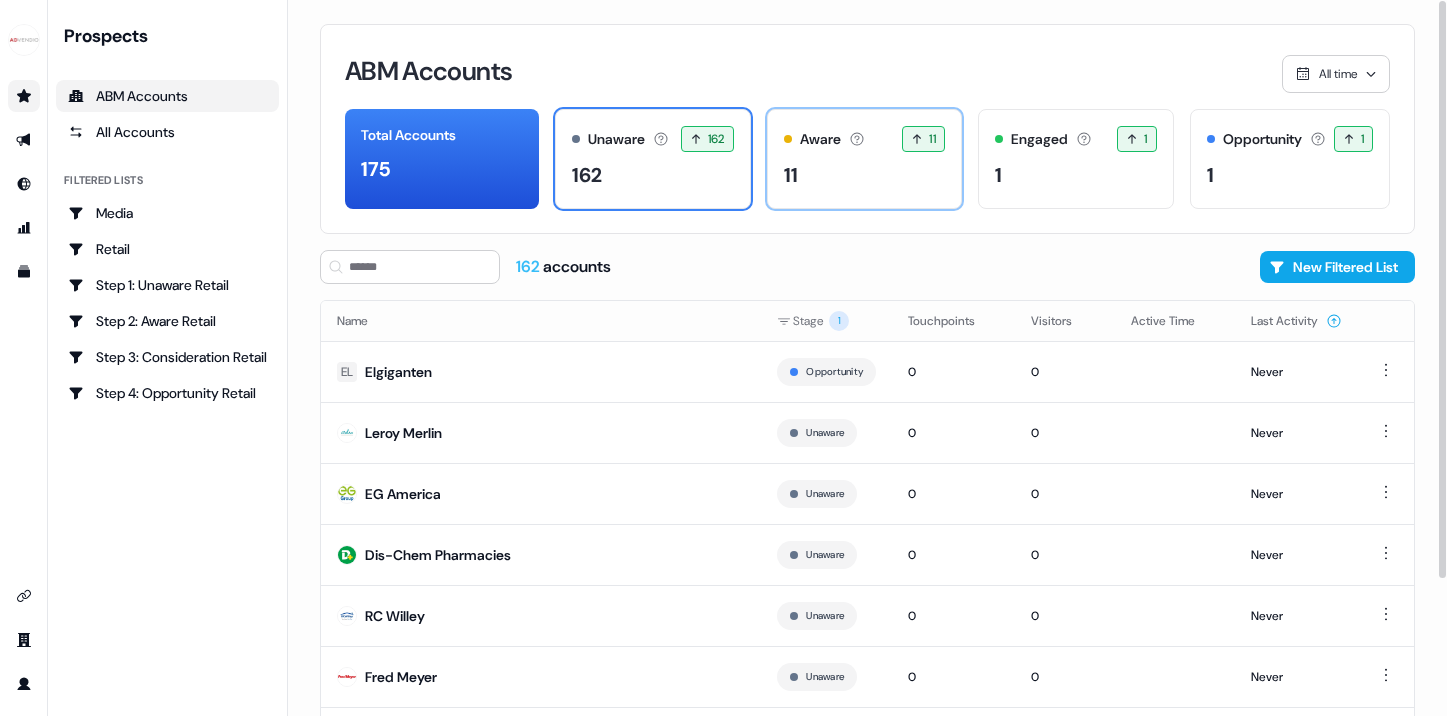 click on "Aware Accounts with 5+ minutes of usage or significant LinkedIn ad engagement.  11" at bounding box center (864, 139) 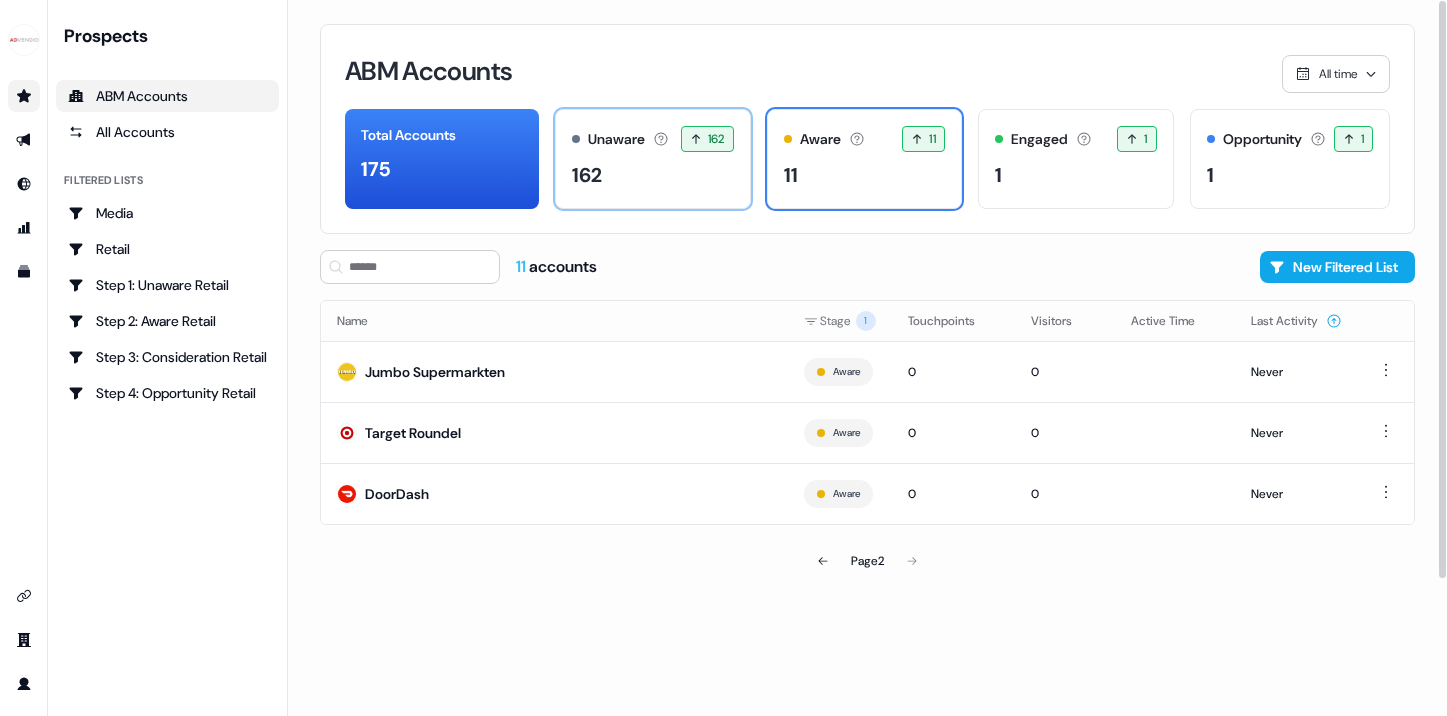 click on "162" at bounding box center (652, 175) 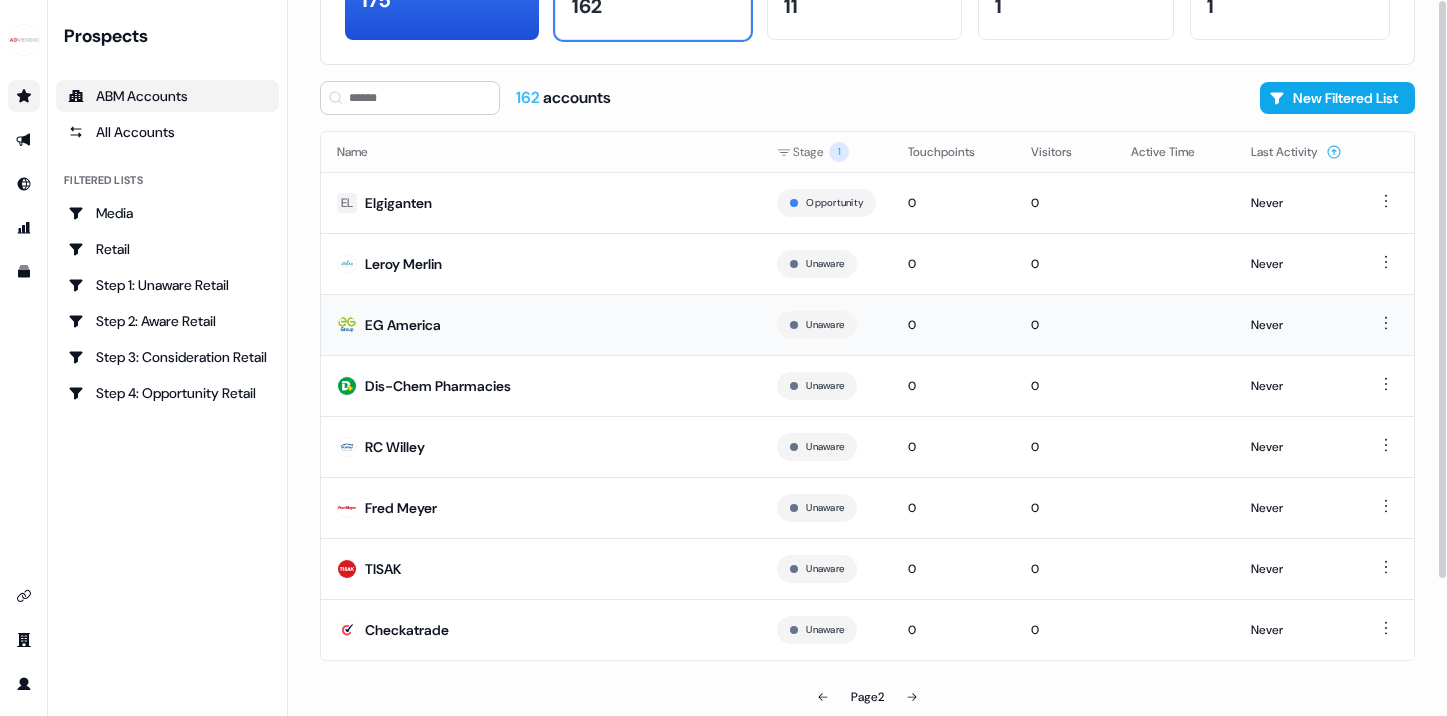 scroll, scrollTop: 0, scrollLeft: 0, axis: both 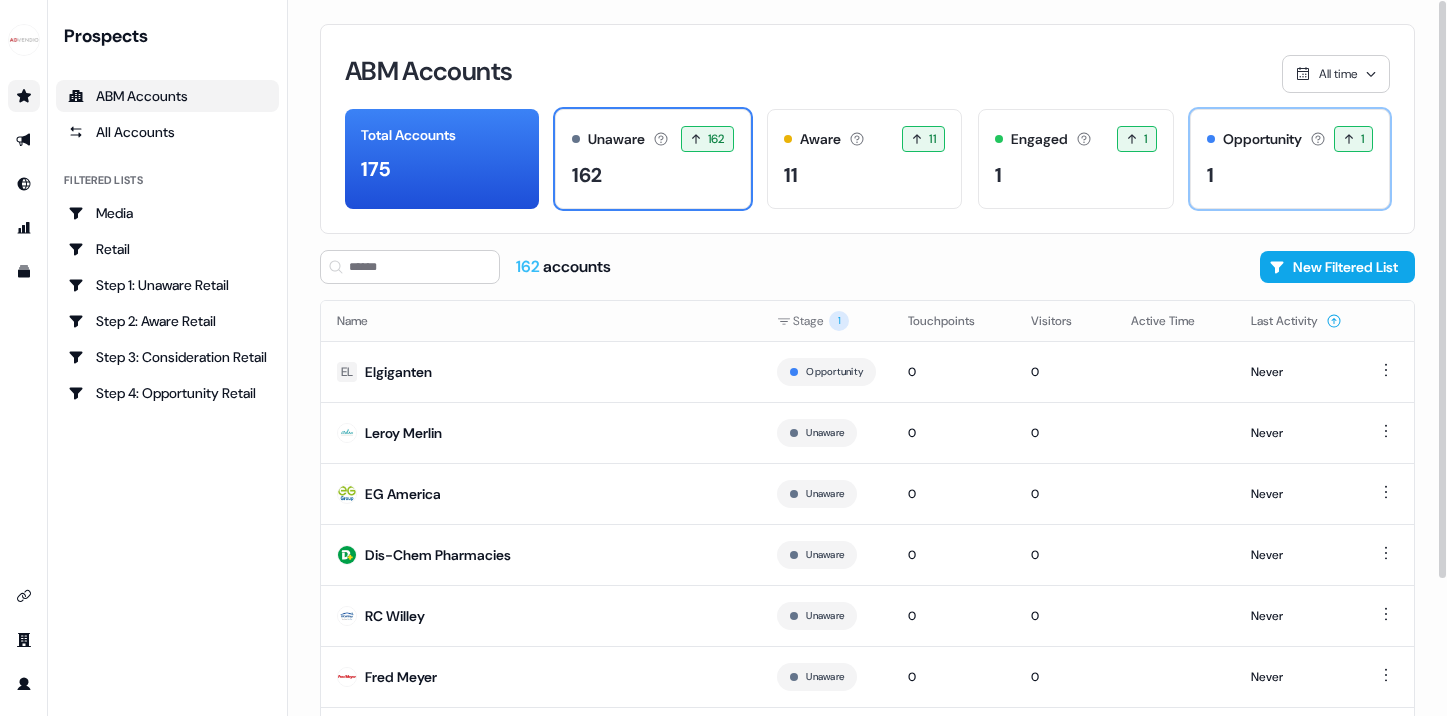click on "1" at bounding box center [1290, 175] 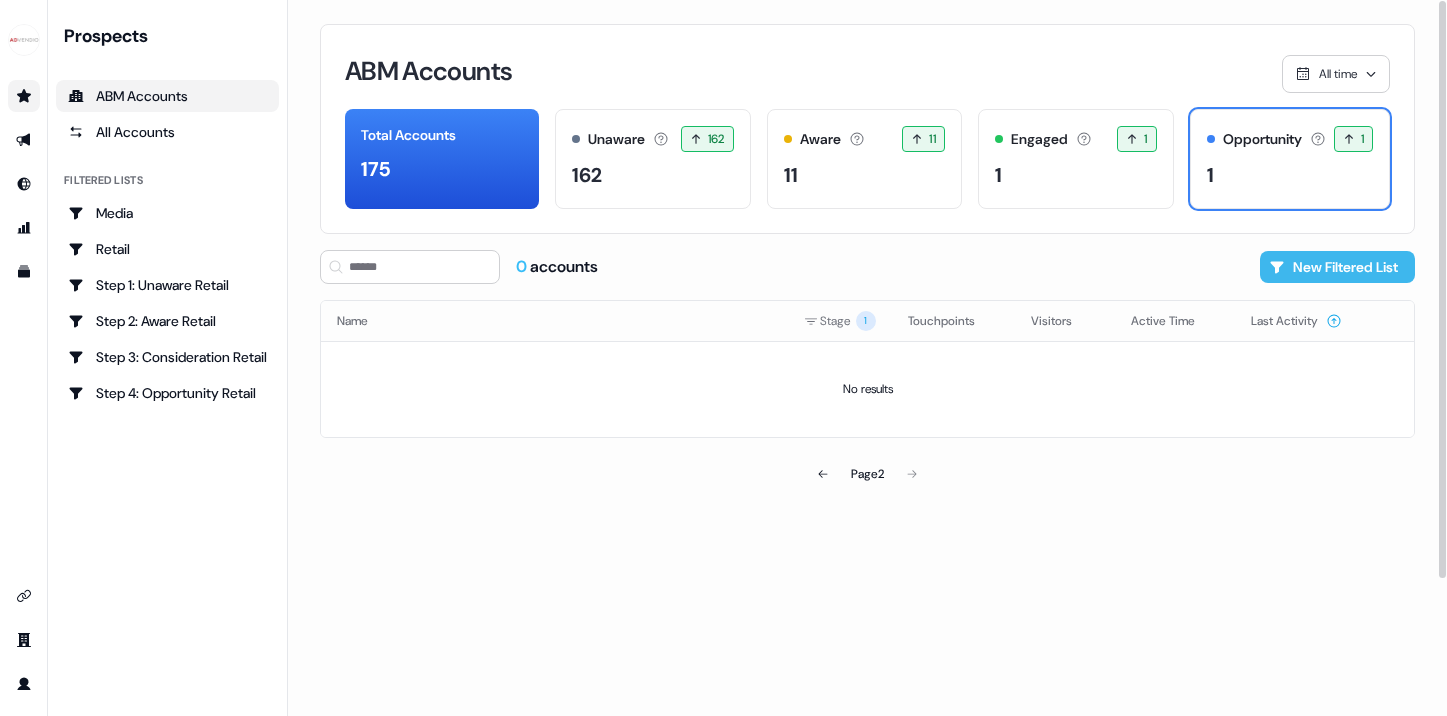 click on "New Filtered List" at bounding box center (1337, 267) 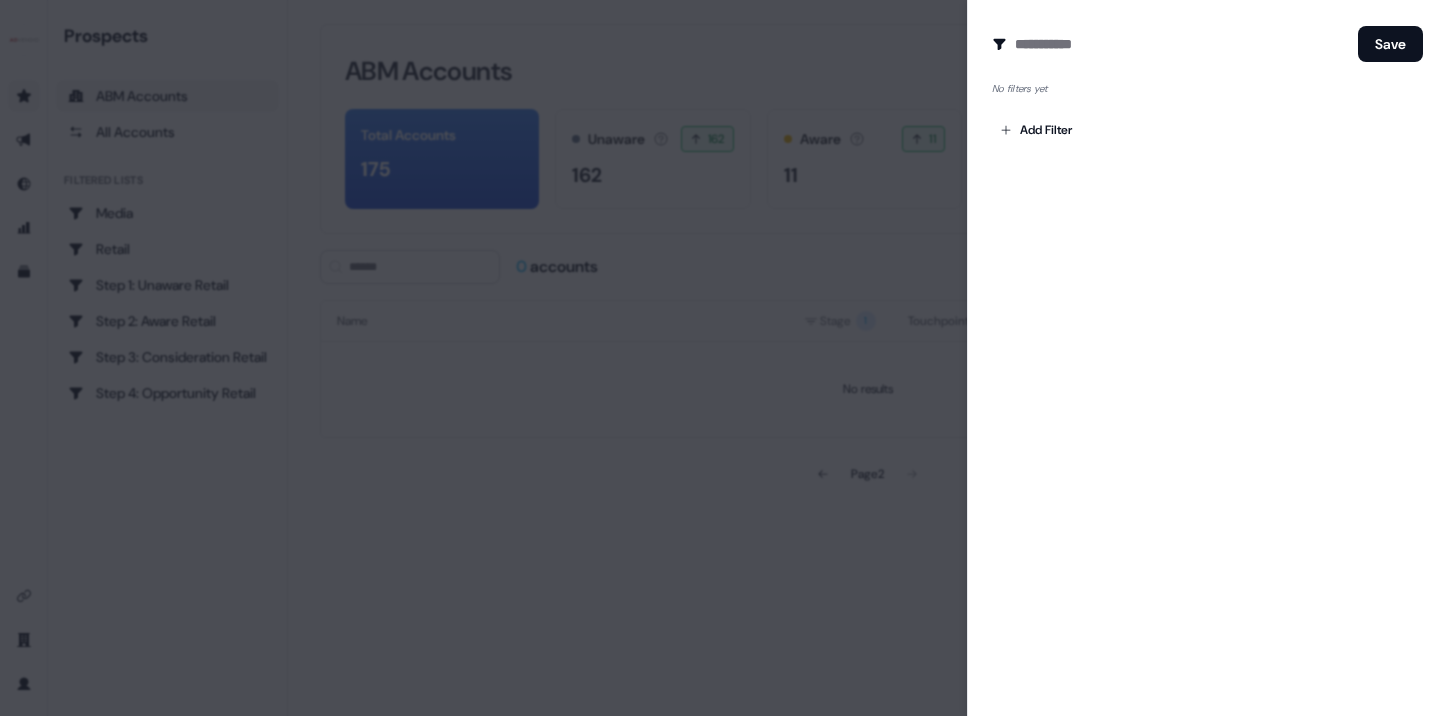 click at bounding box center (723, 358) 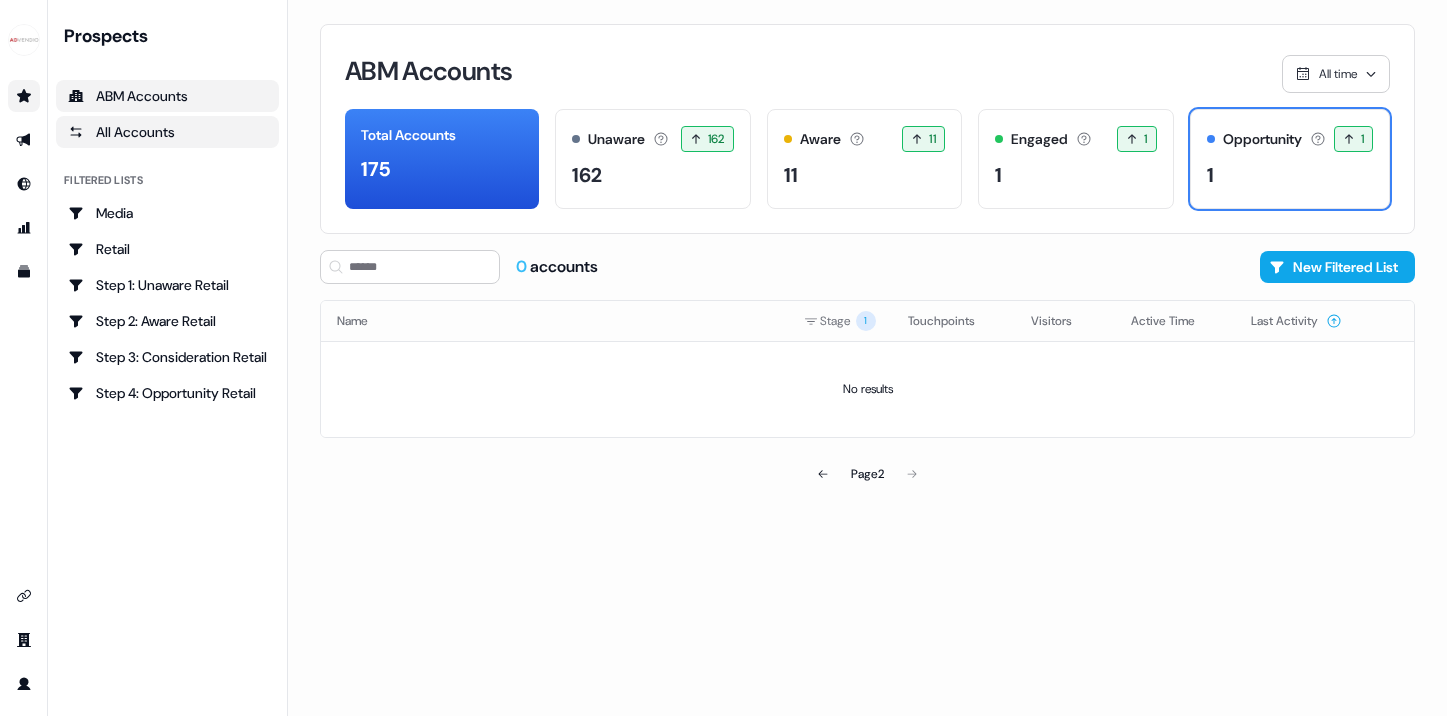click on "All Accounts" at bounding box center (167, 132) 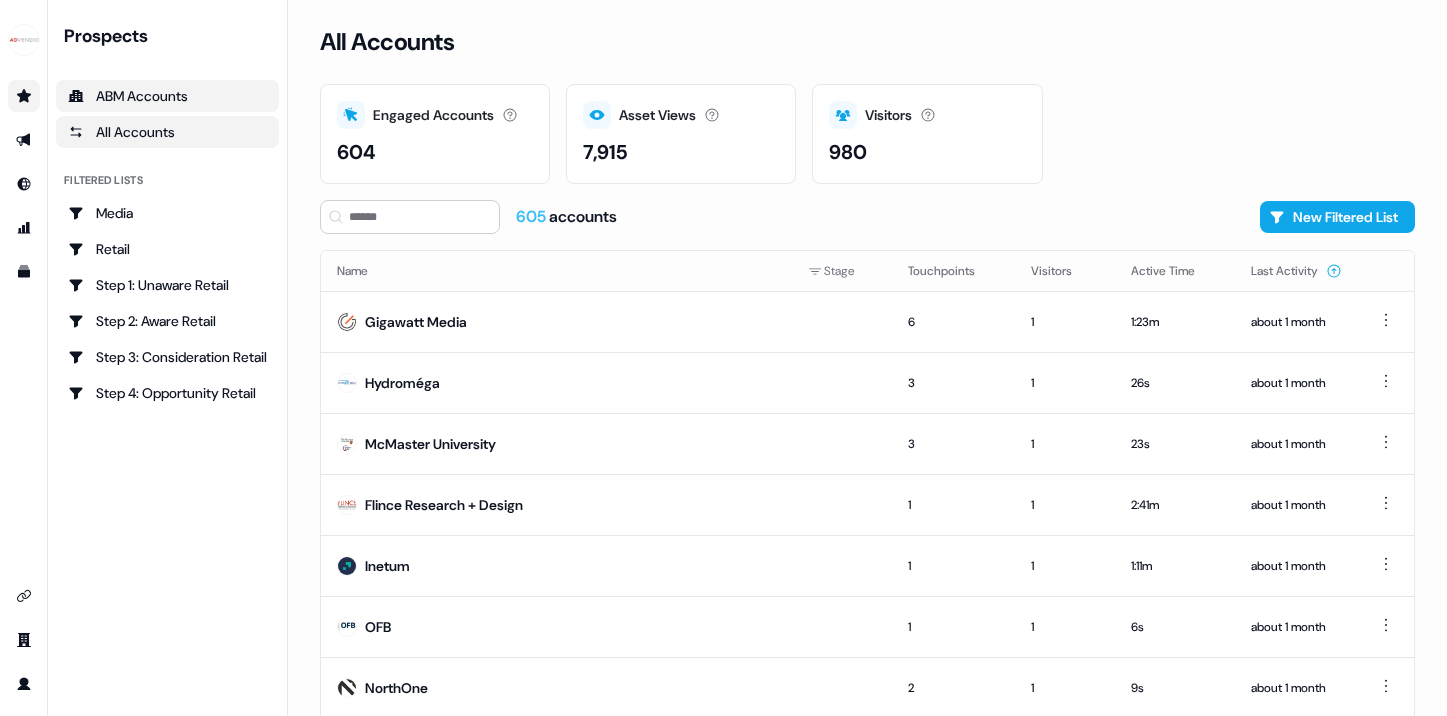 click on "ABM Accounts" at bounding box center (167, 96) 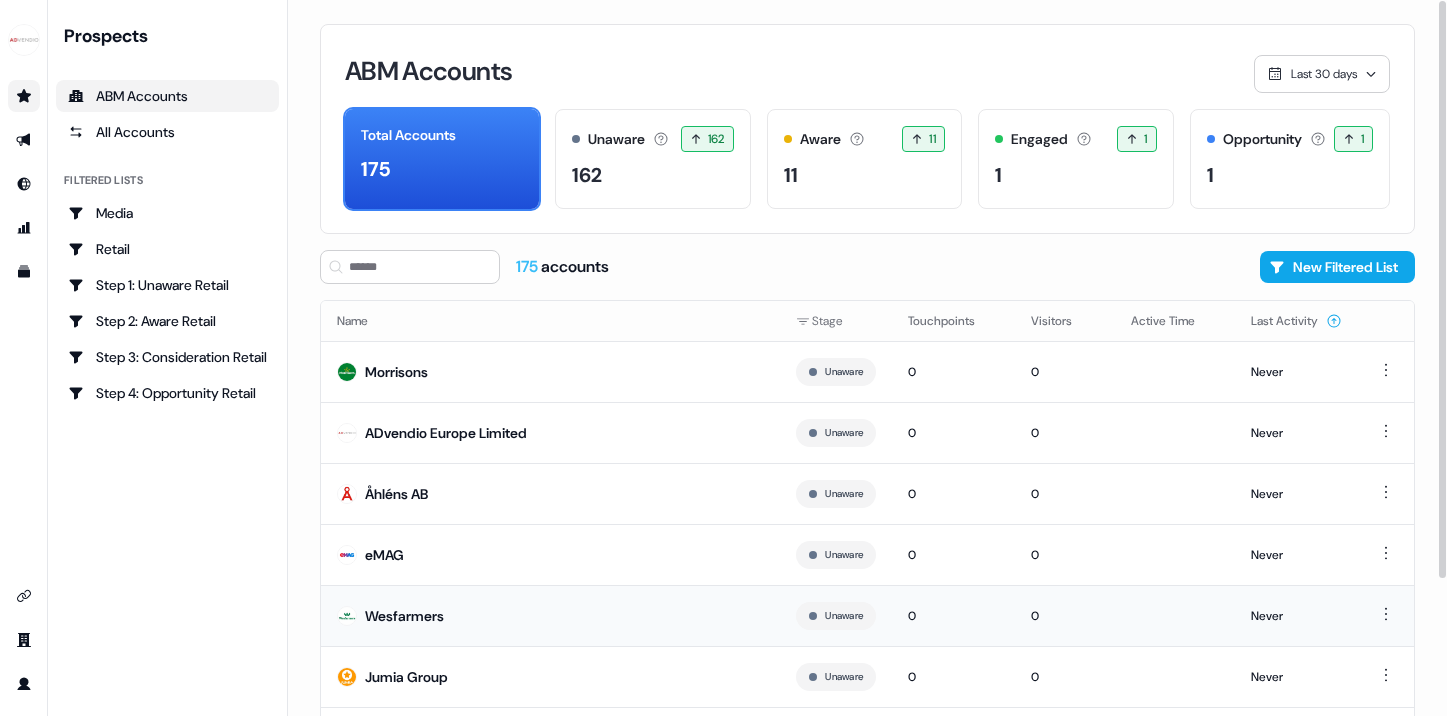 scroll, scrollTop: 169, scrollLeft: 0, axis: vertical 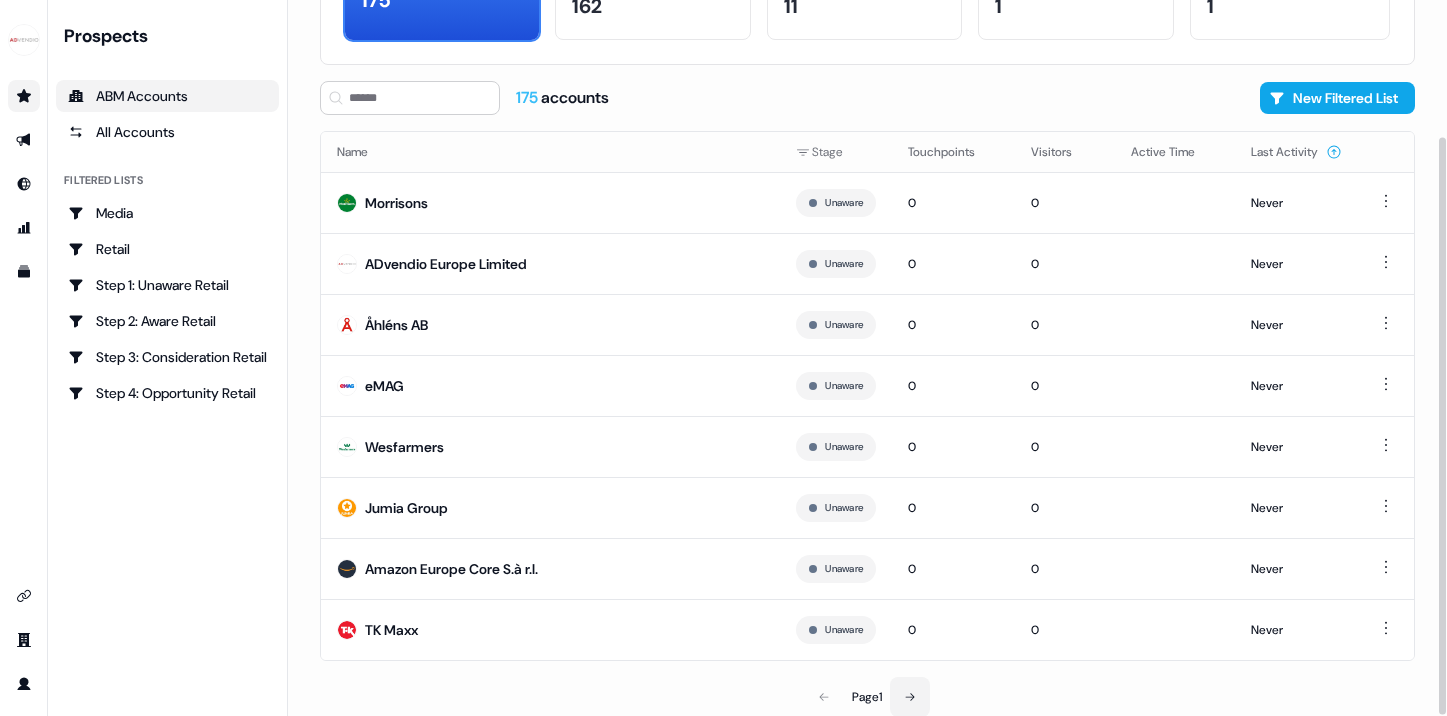 click 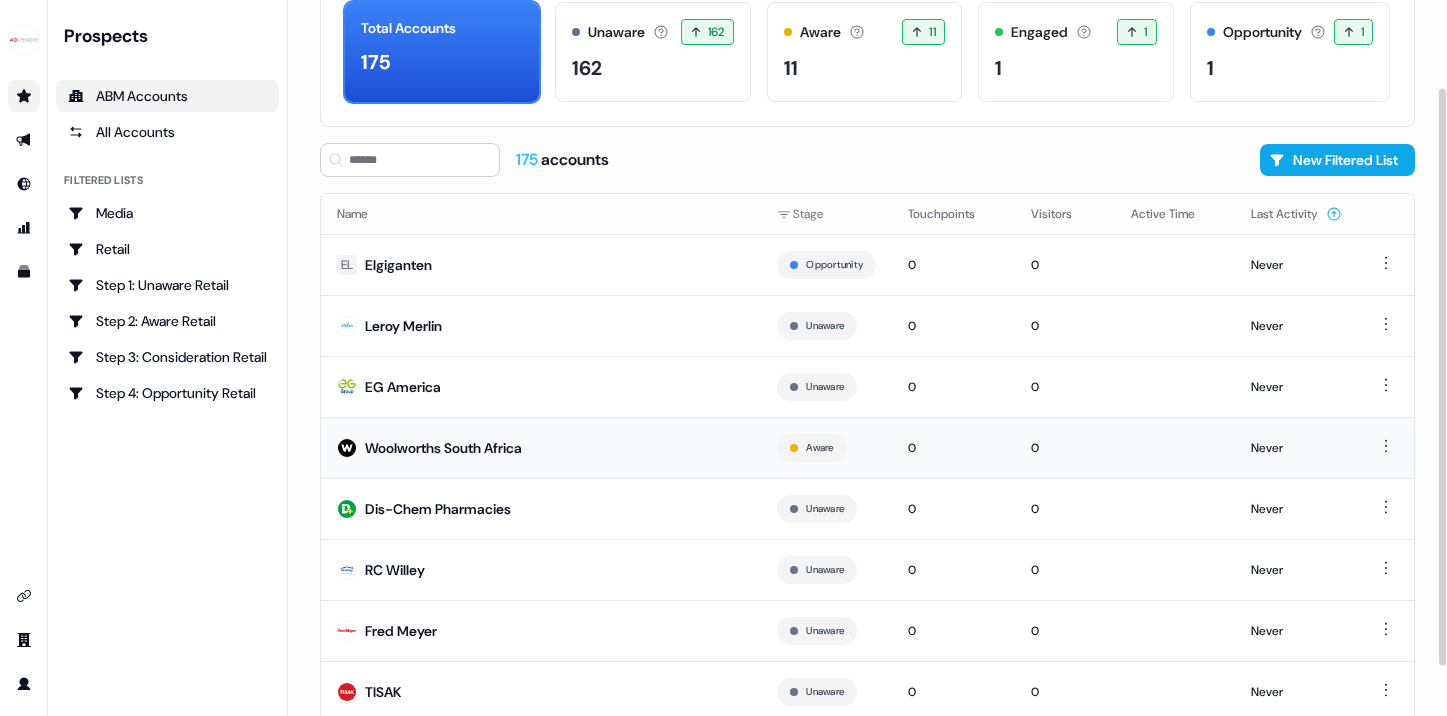 scroll, scrollTop: 105, scrollLeft: 0, axis: vertical 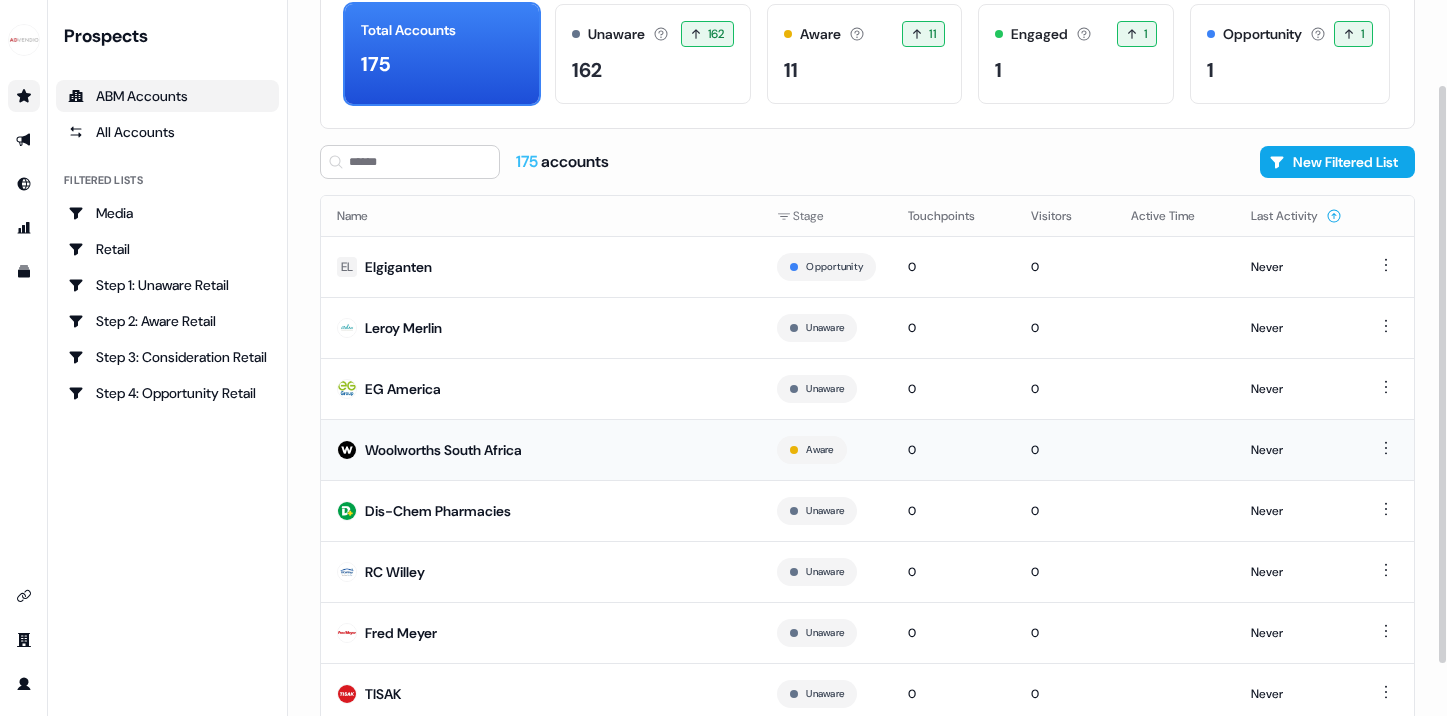 click on "Woolworths South Africa" at bounding box center (541, 449) 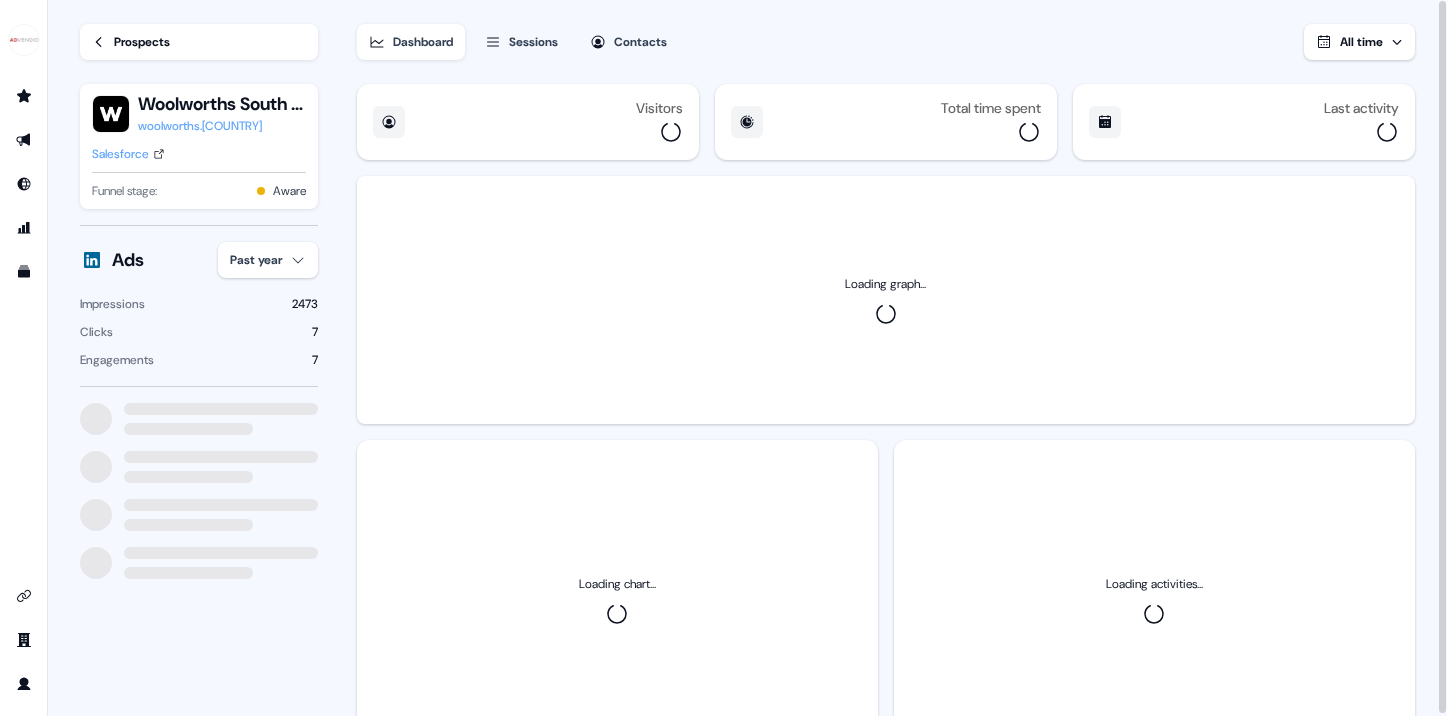 scroll, scrollTop: 0, scrollLeft: 0, axis: both 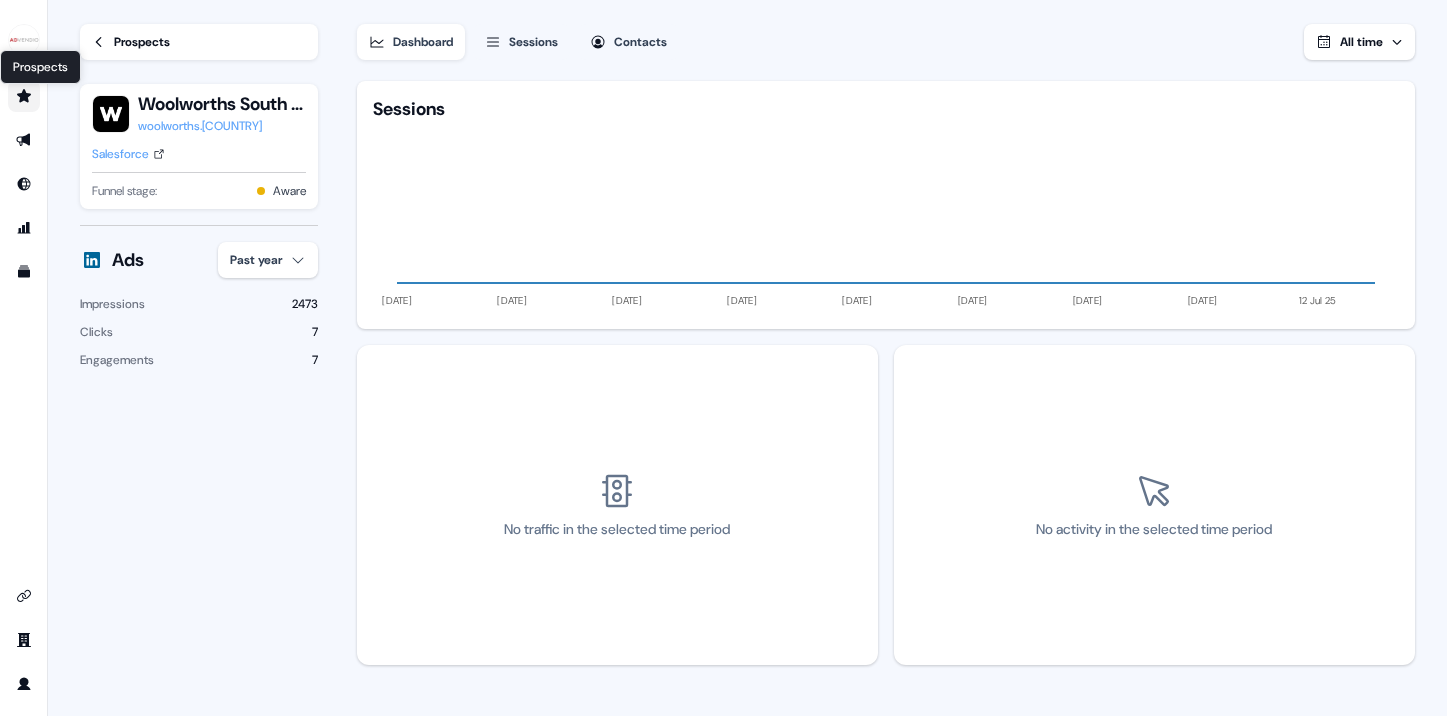 click 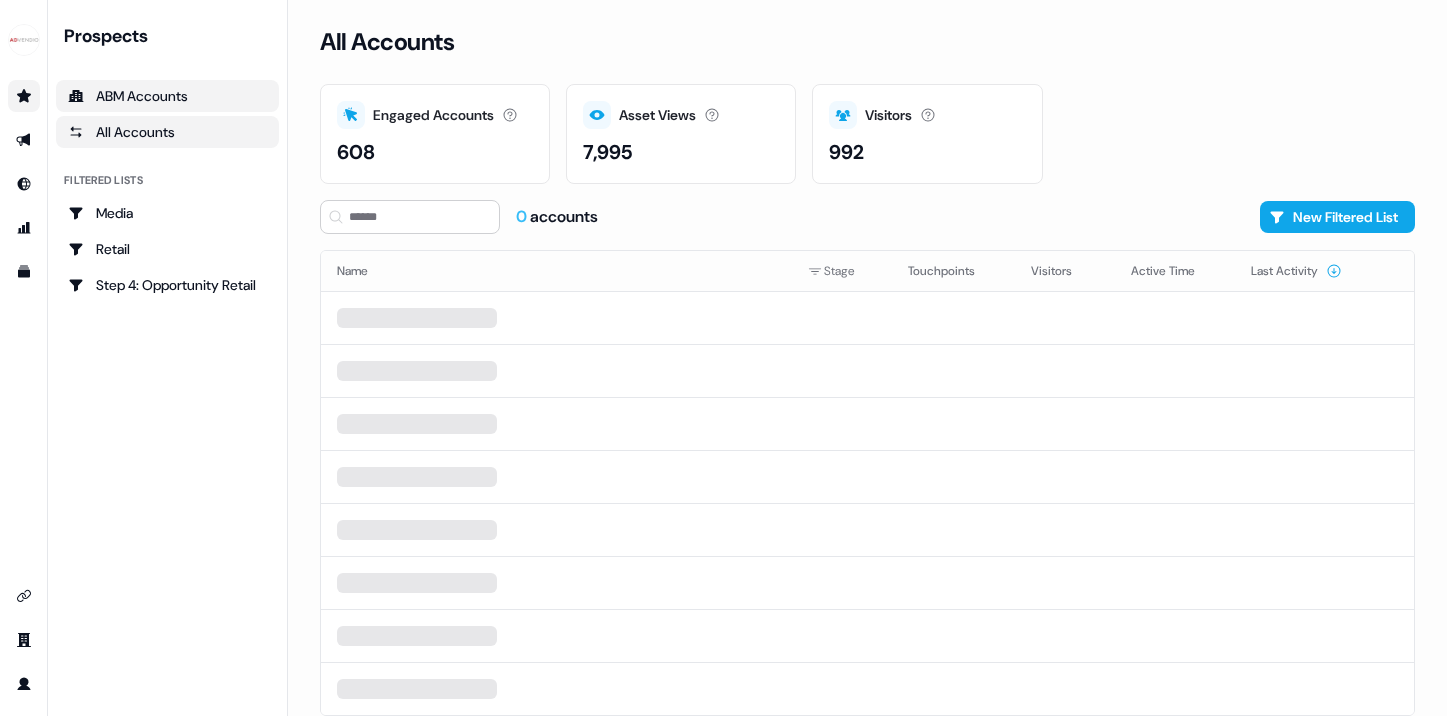 click on "ABM Accounts" at bounding box center [167, 96] 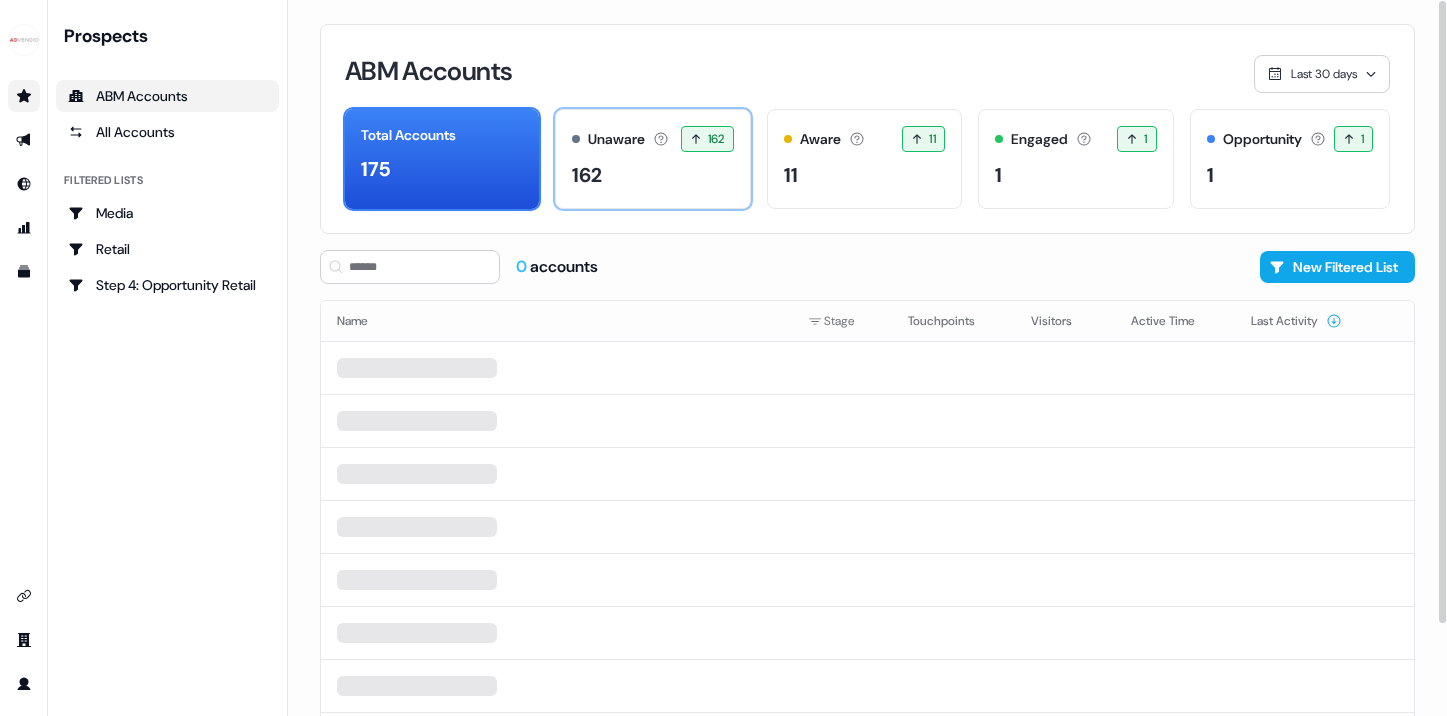 click on "Unaware The default stage all accounts start in.  162 162" at bounding box center [652, 159] 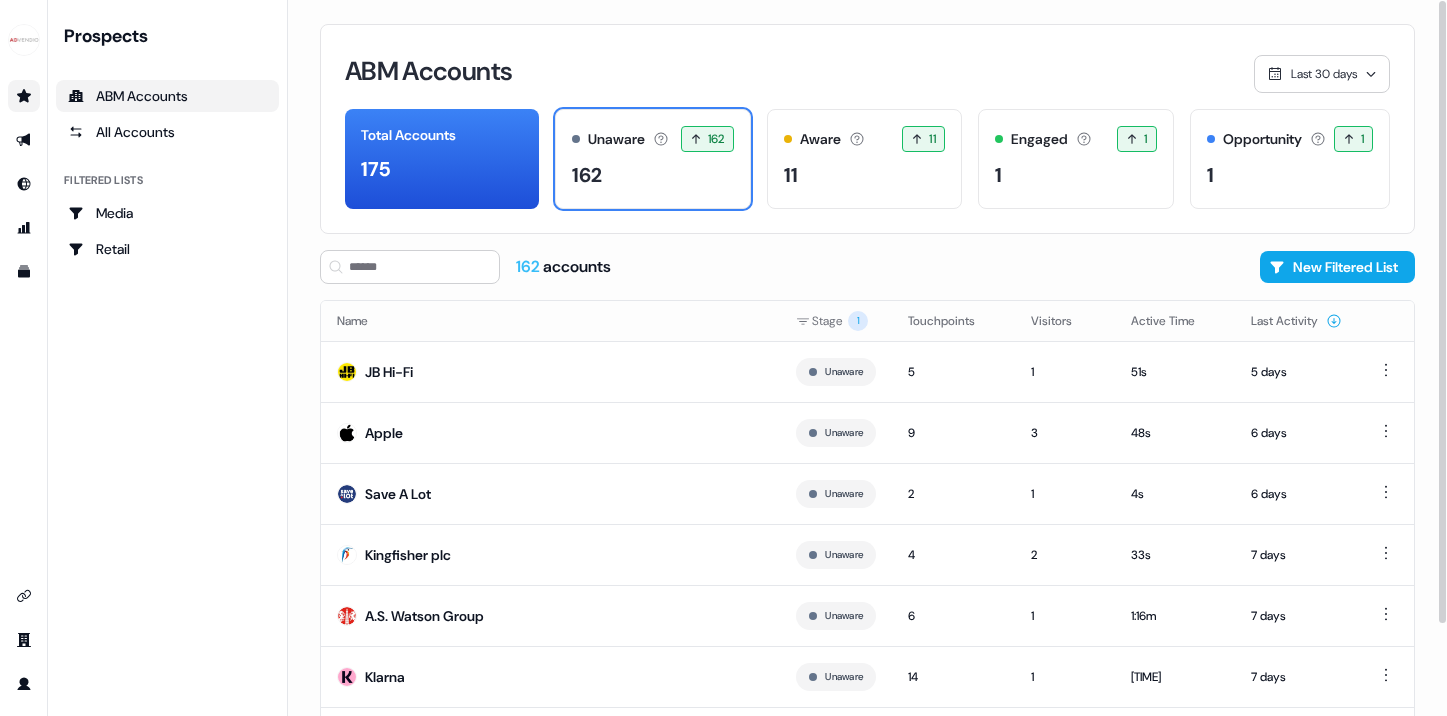 scroll, scrollTop: 0, scrollLeft: 0, axis: both 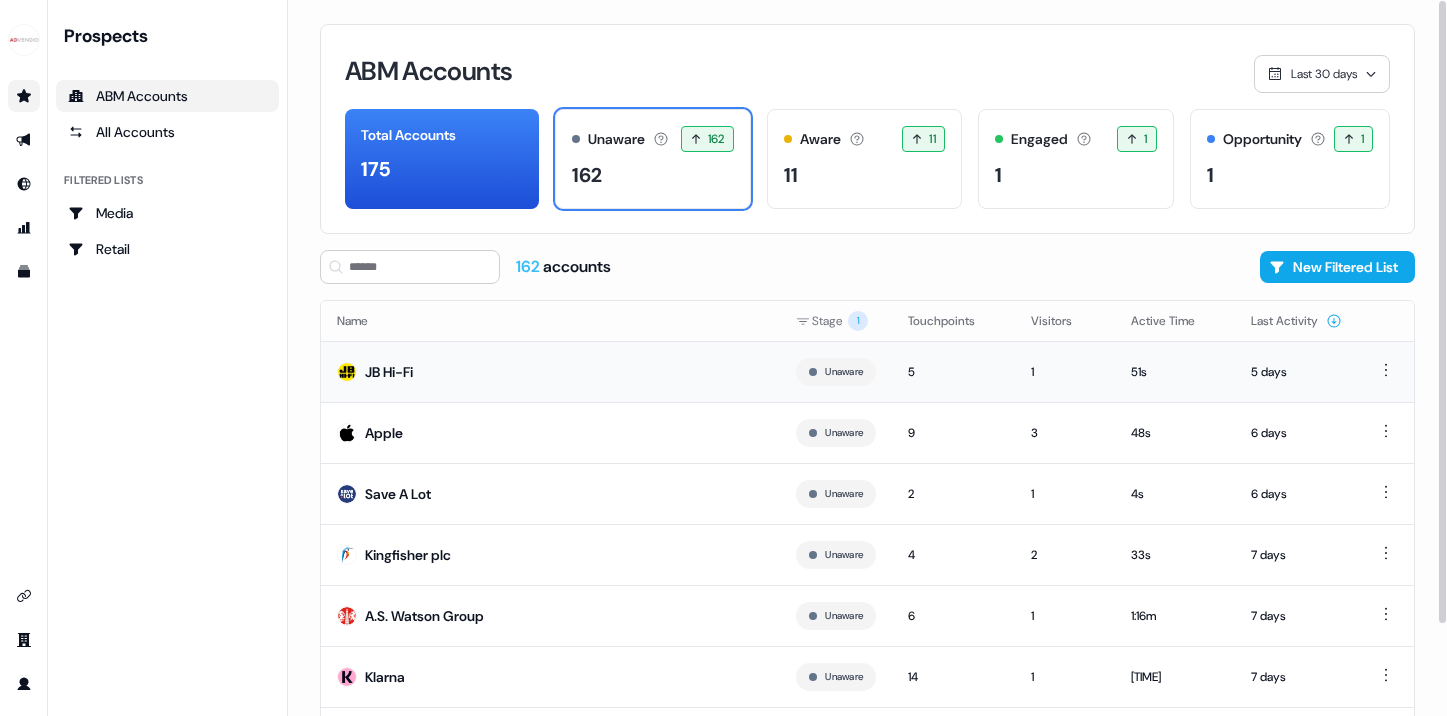 click on "5" at bounding box center (953, 372) 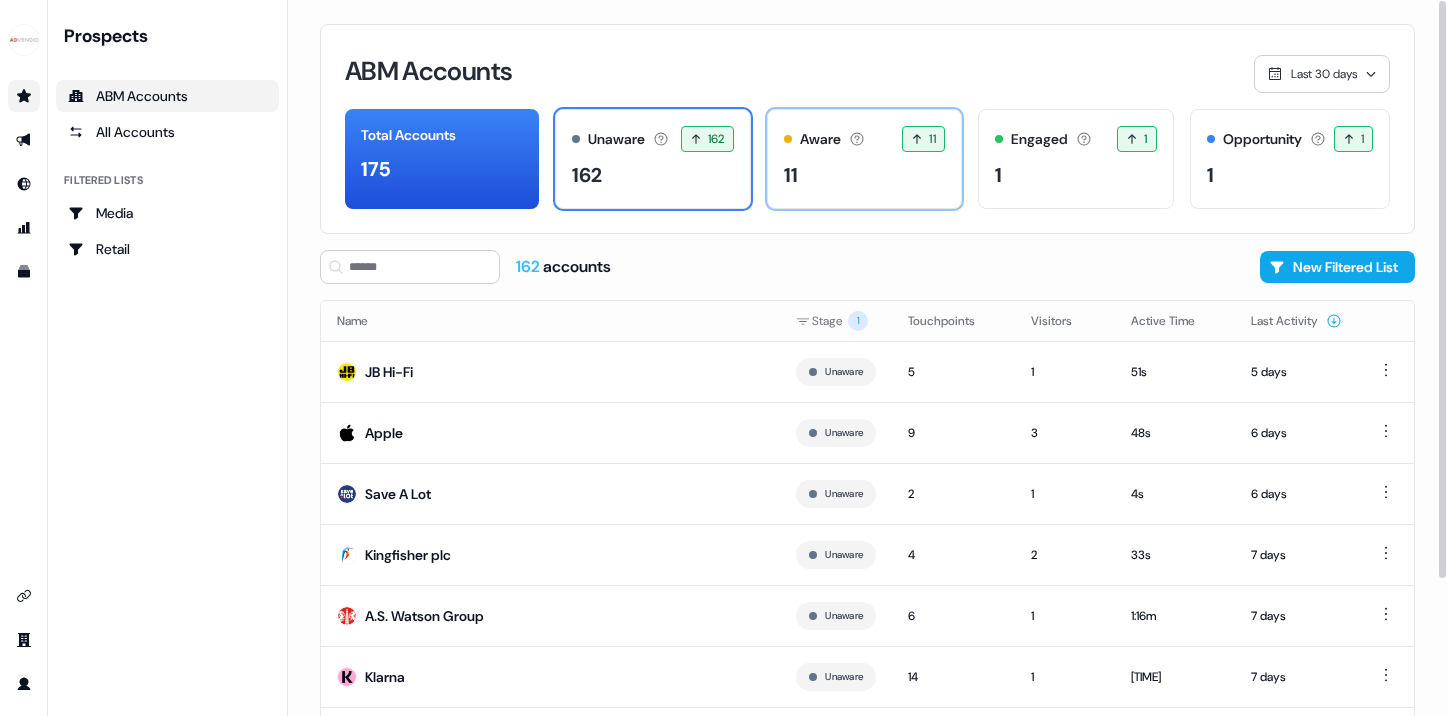 click on "11" at bounding box center [864, 175] 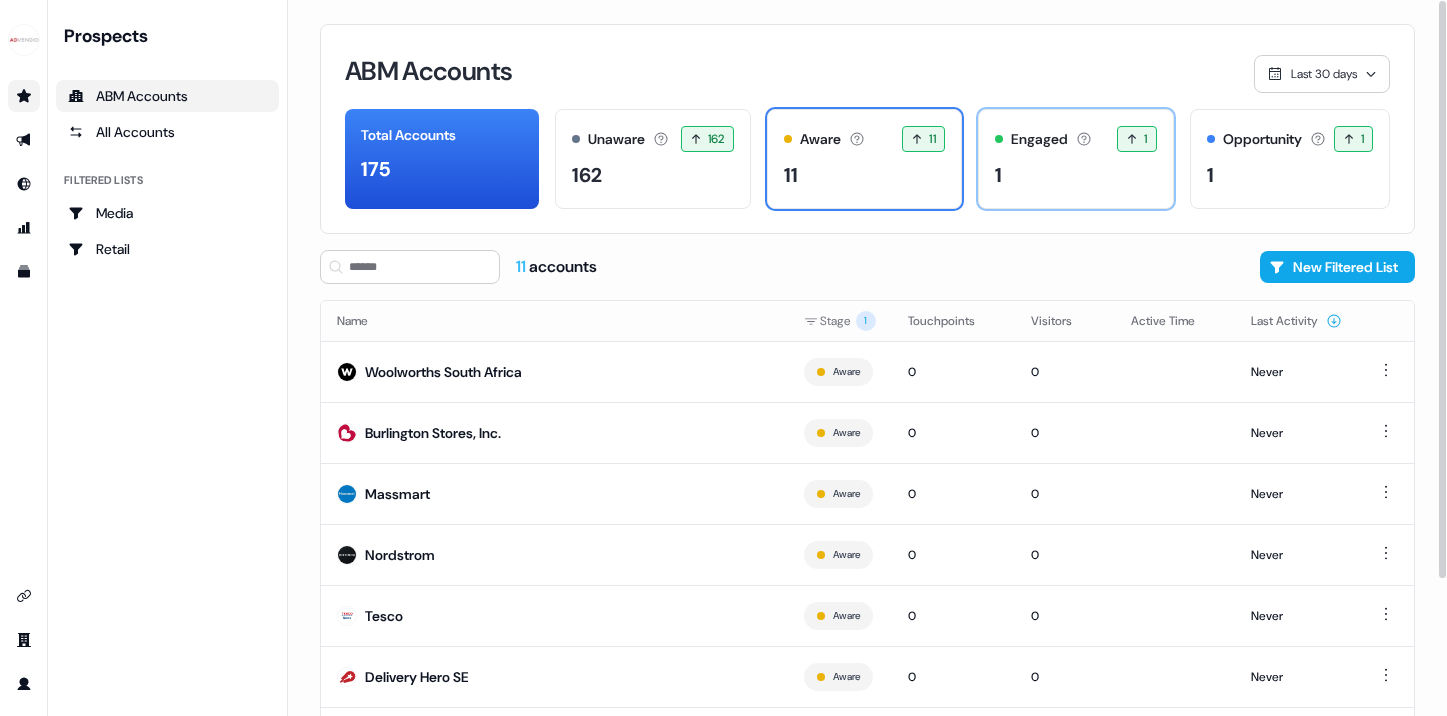 click on "Engaged" at bounding box center [1039, 139] 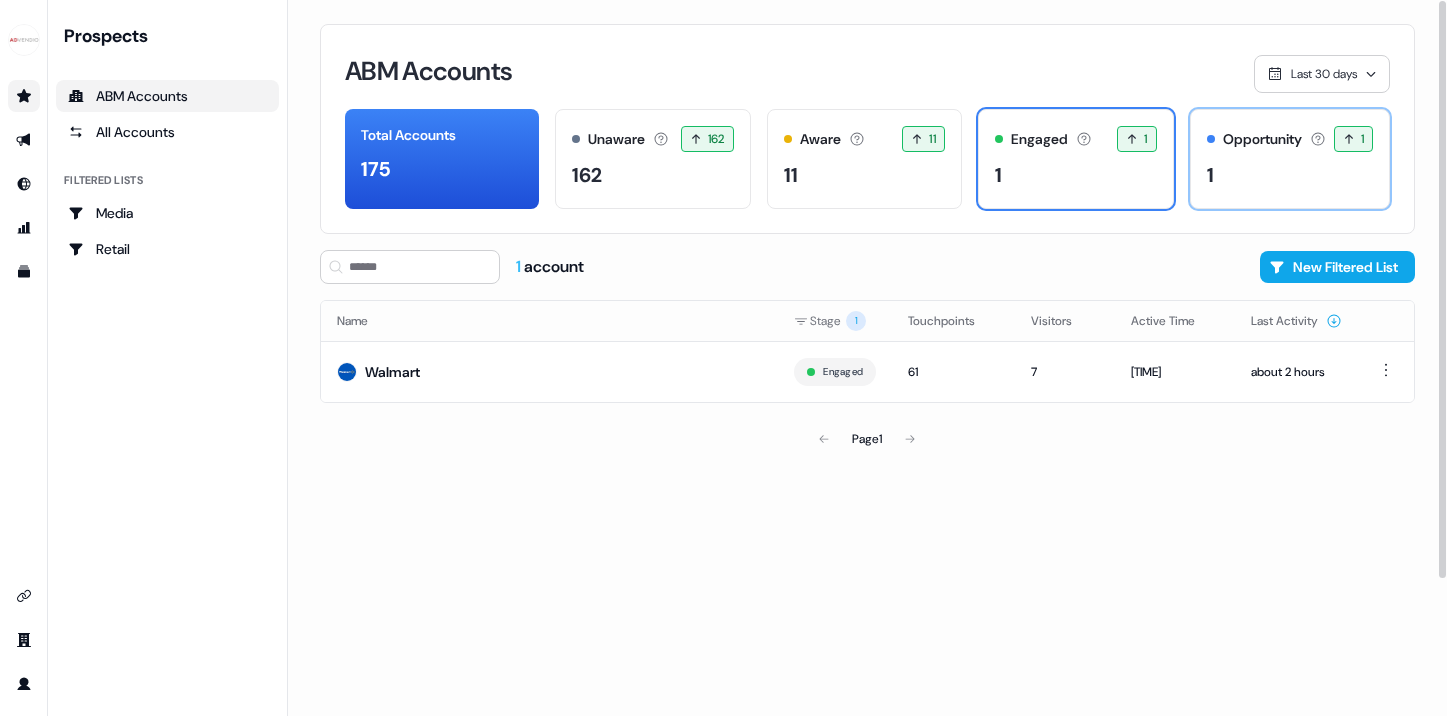 click on "1" at bounding box center (1290, 175) 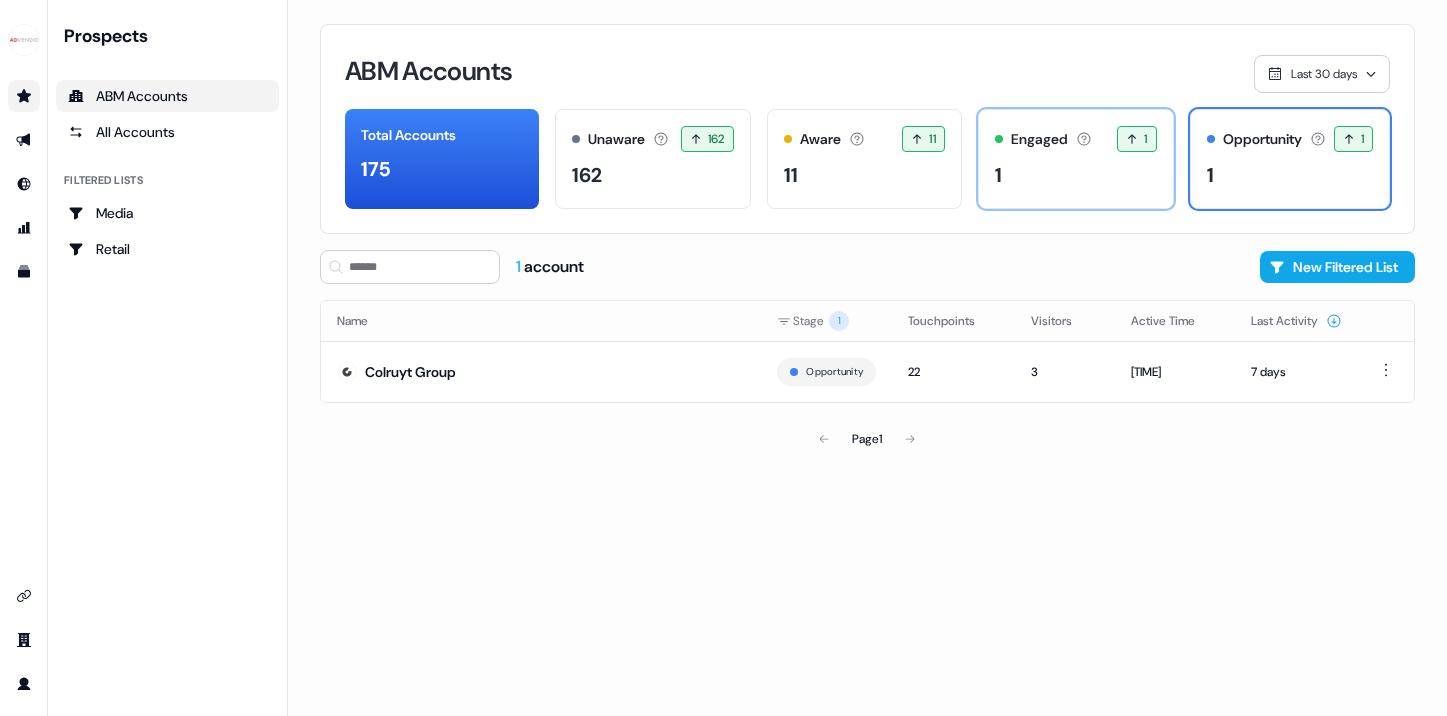 click on "Engaged Accounts with 25+ minutes of usage and 2+ visitors in the last 60 days.  1 1" at bounding box center [1075, 159] 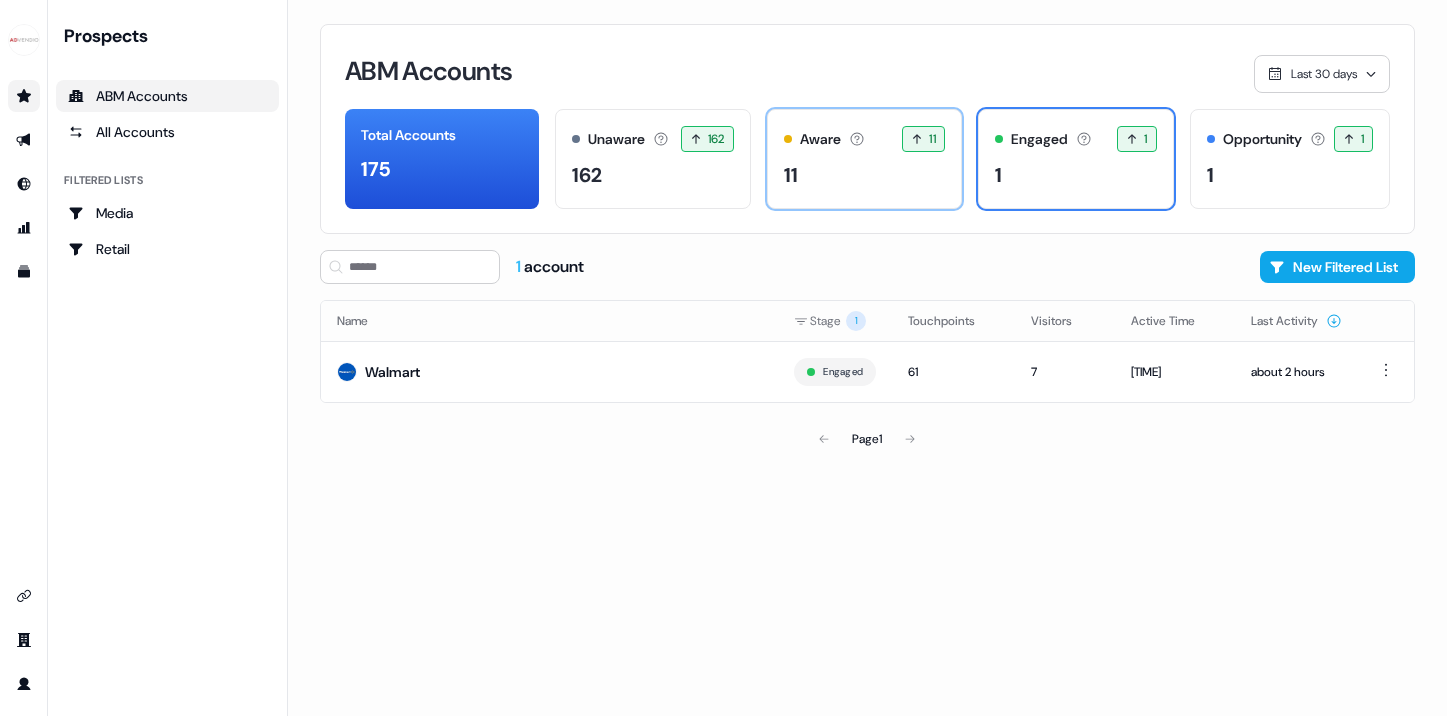 click on "11" at bounding box center [864, 175] 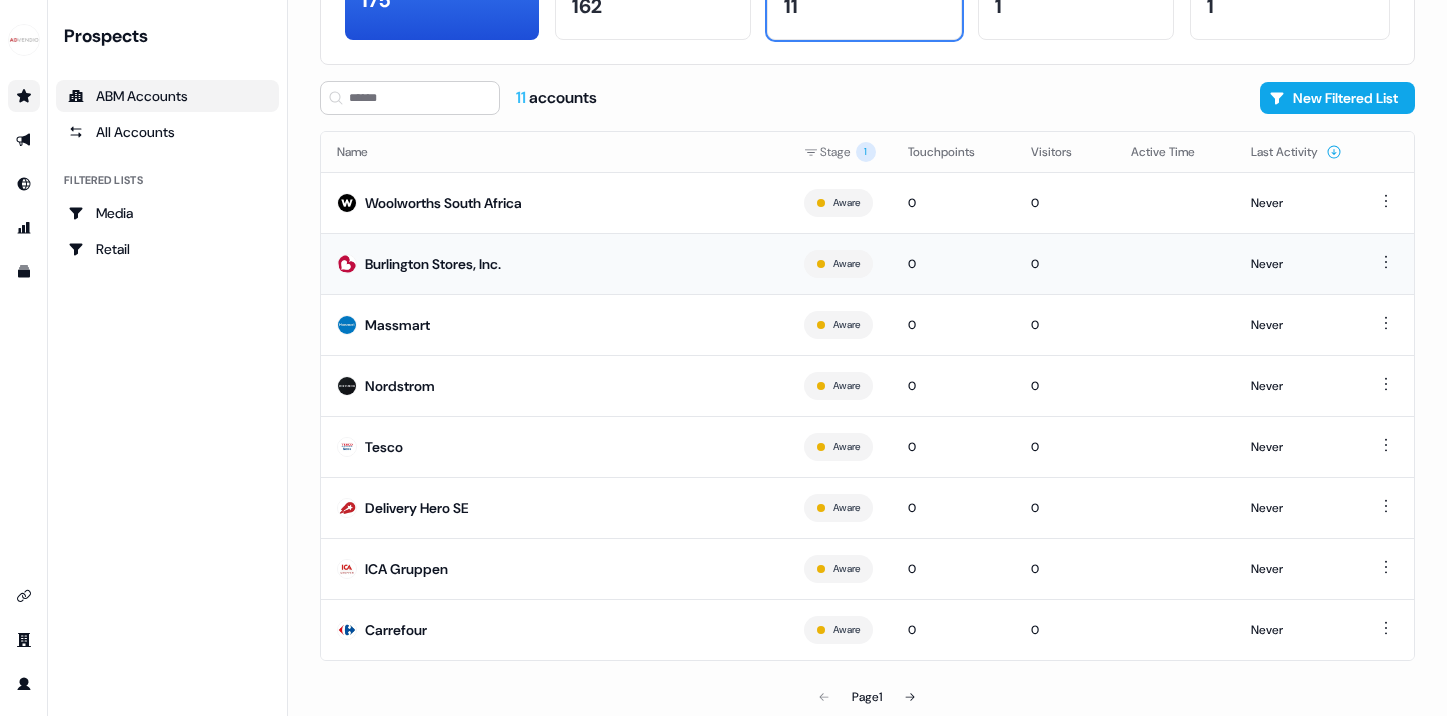 scroll, scrollTop: 0, scrollLeft: 0, axis: both 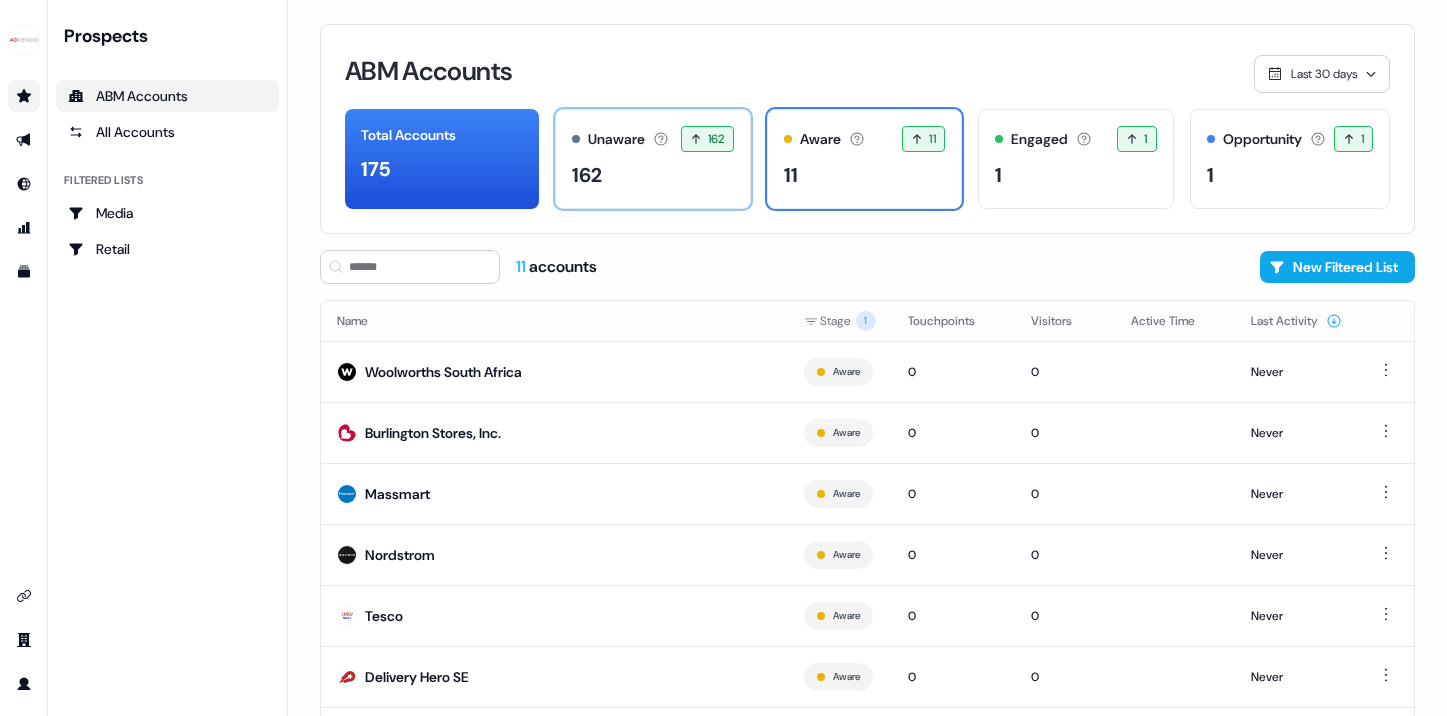 click on "162" at bounding box center (652, 175) 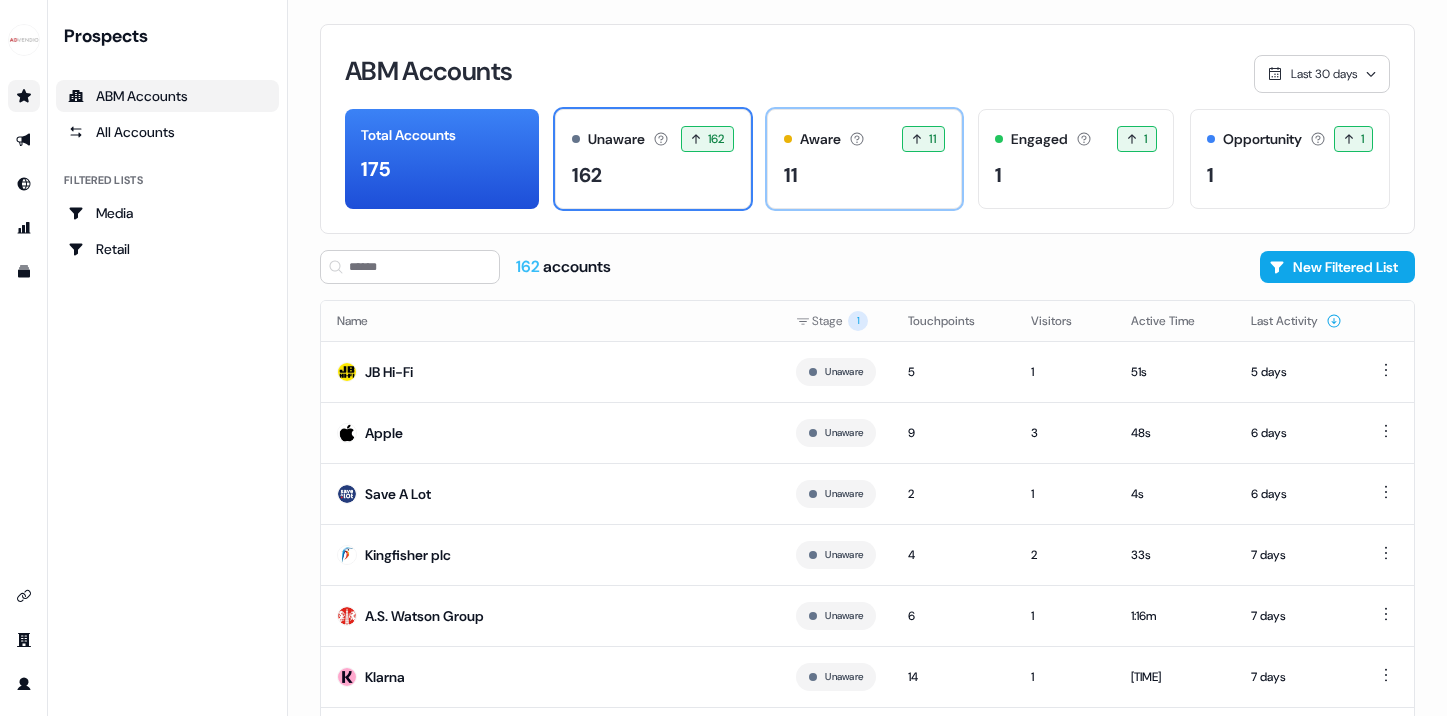 click on "Aware" at bounding box center [820, 139] 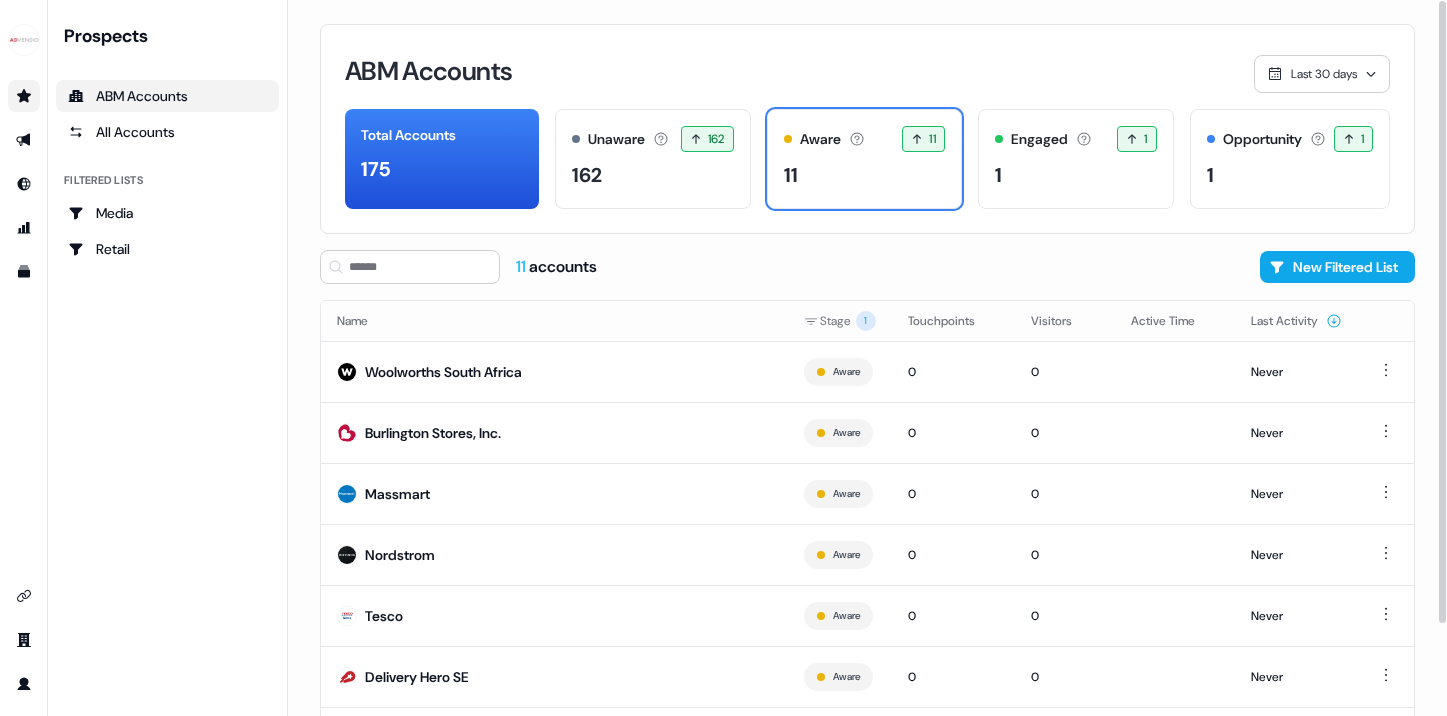 scroll, scrollTop: 0, scrollLeft: 0, axis: both 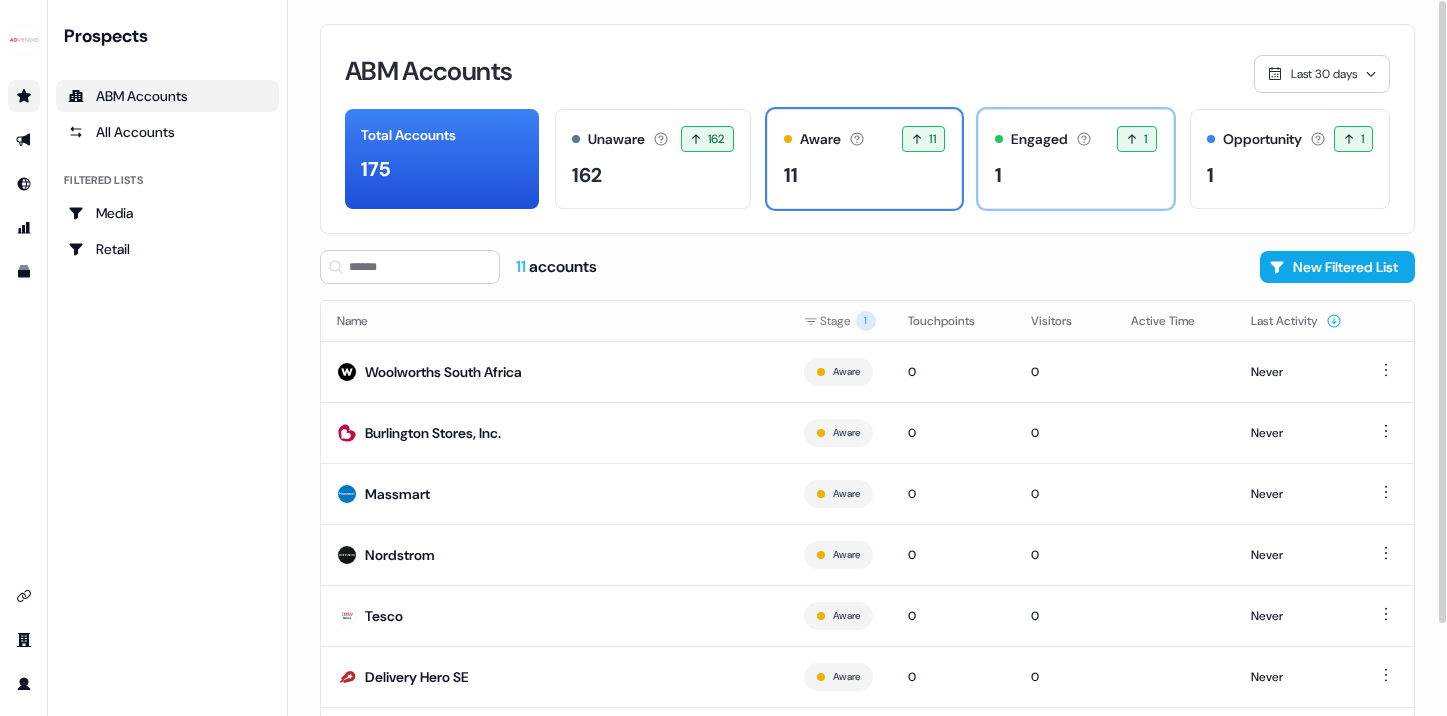 click on "1" at bounding box center [1075, 175] 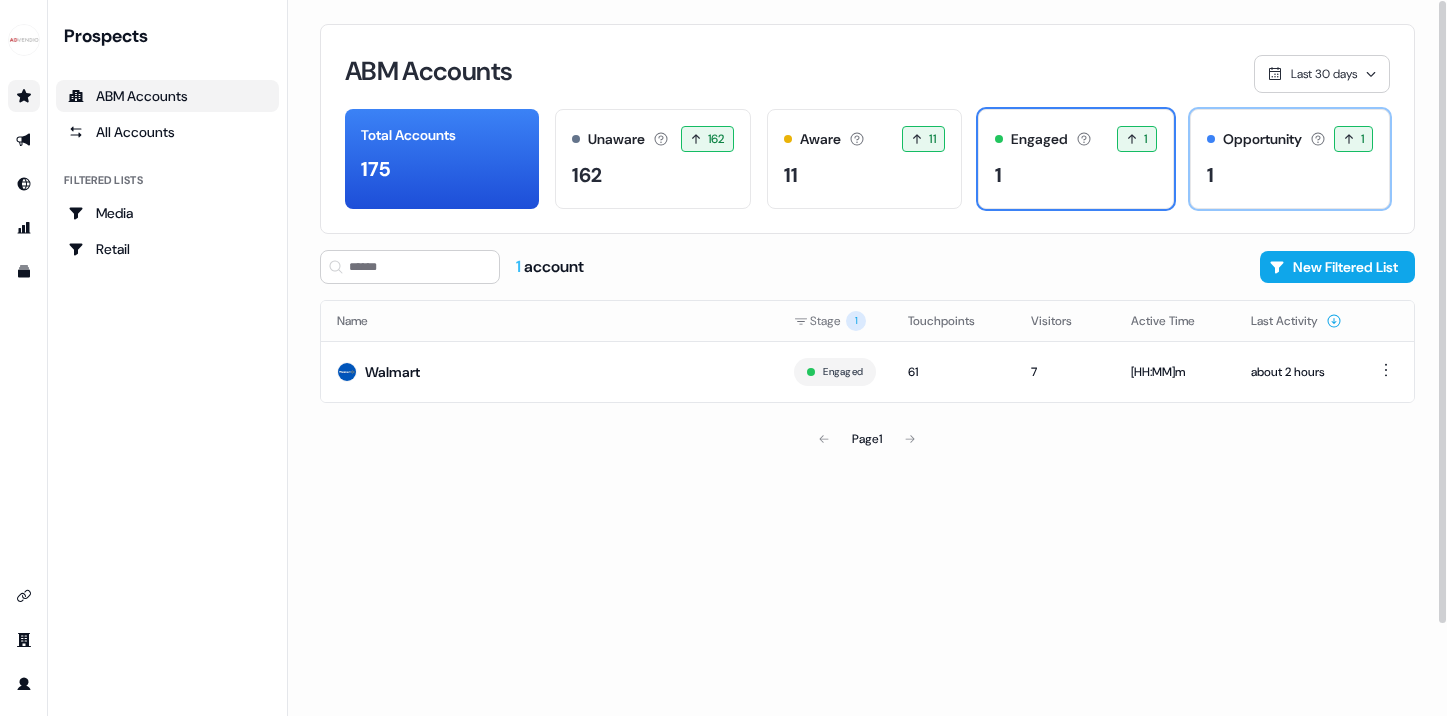 click on "1" at bounding box center (1290, 175) 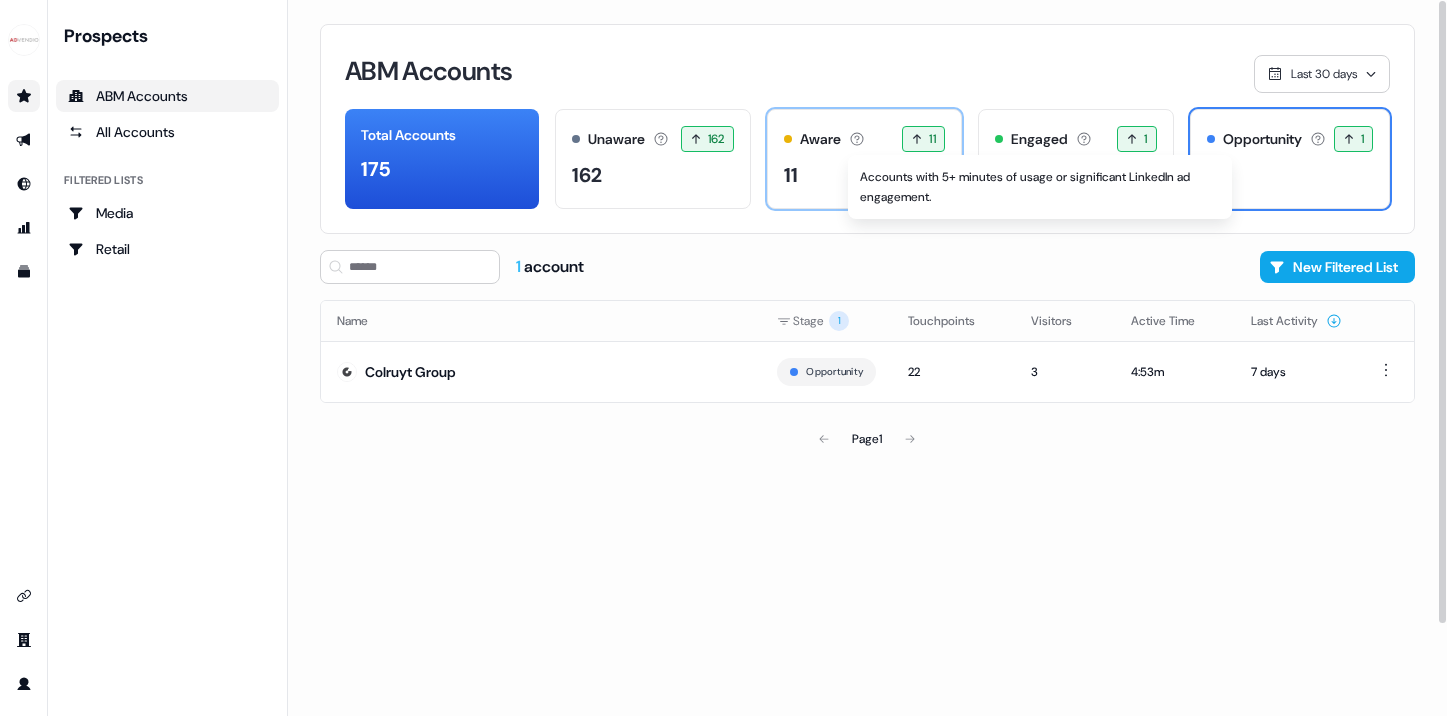 click 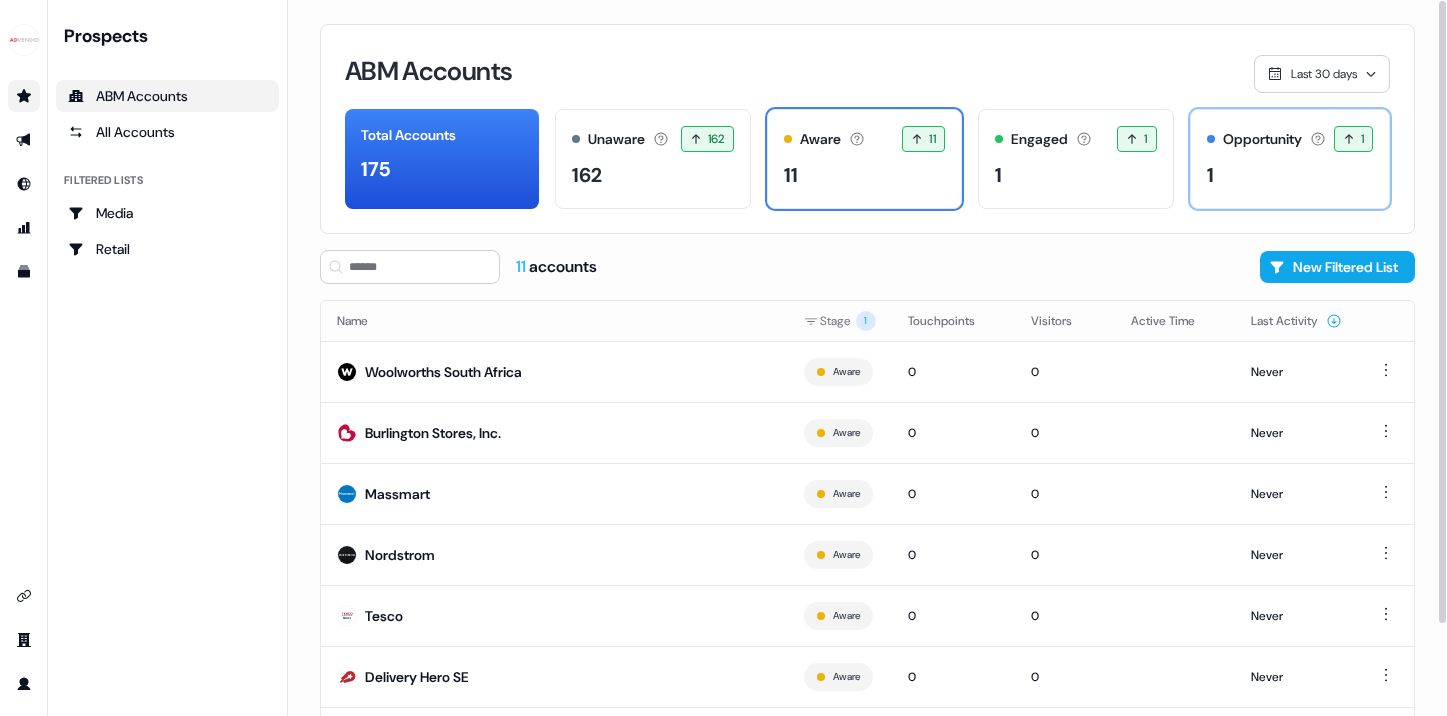 click on "Opportunity Accounts that have an opportunity which hasn't closed yet. 1" at bounding box center (1290, 139) 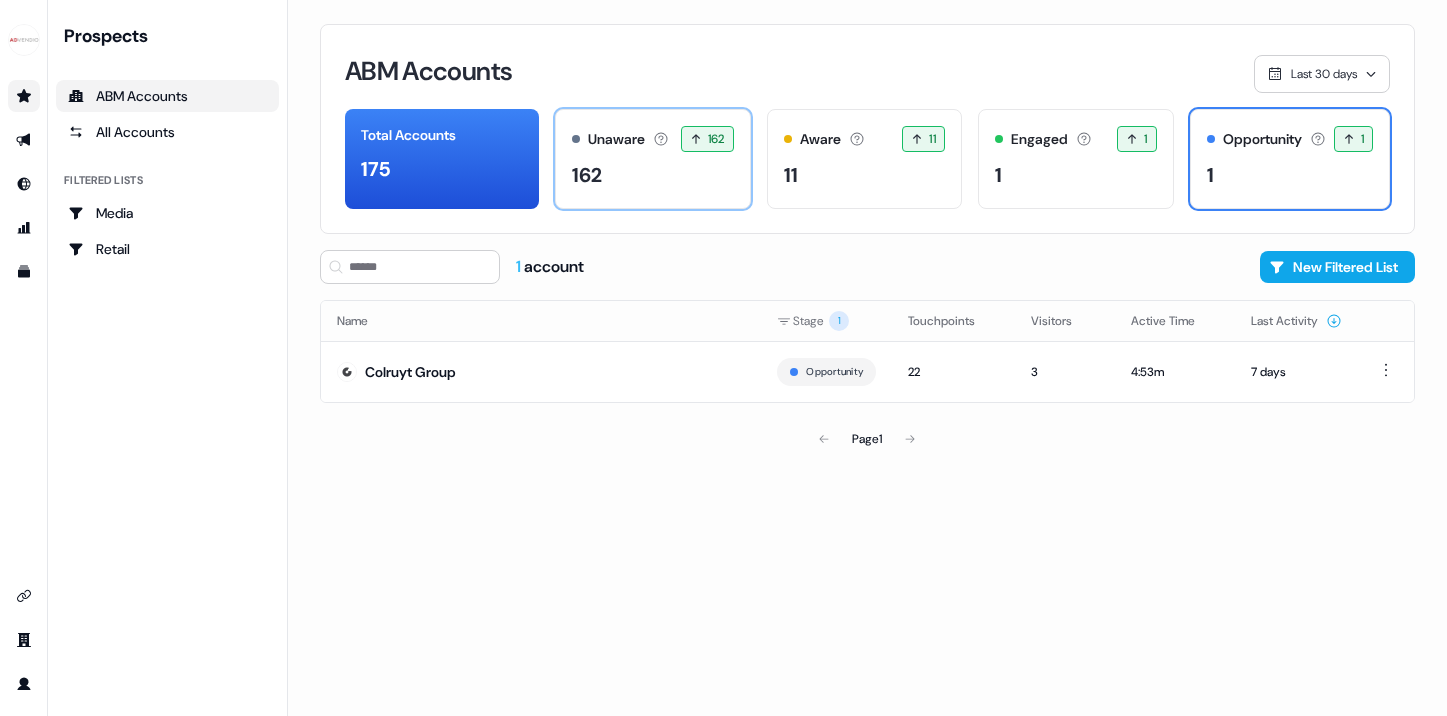 click on "162" at bounding box center [652, 175] 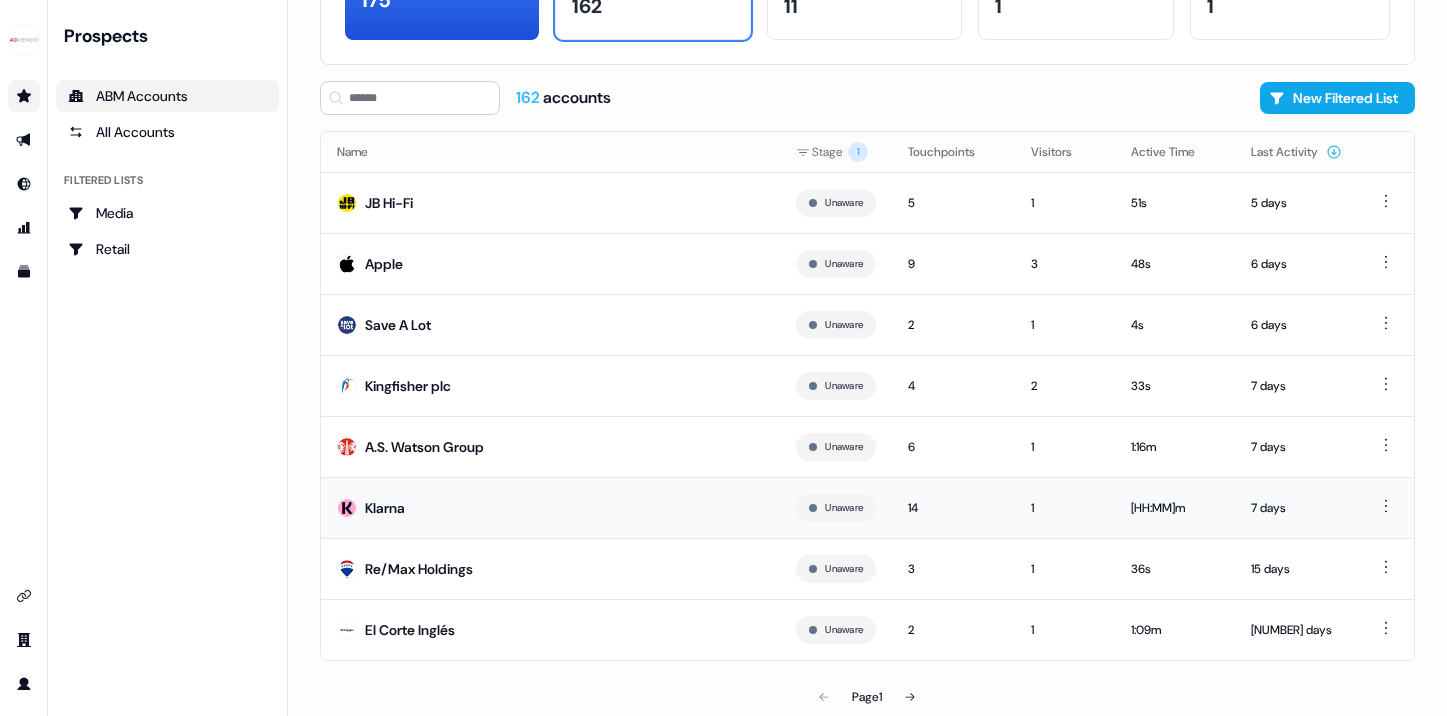 scroll, scrollTop: 0, scrollLeft: 0, axis: both 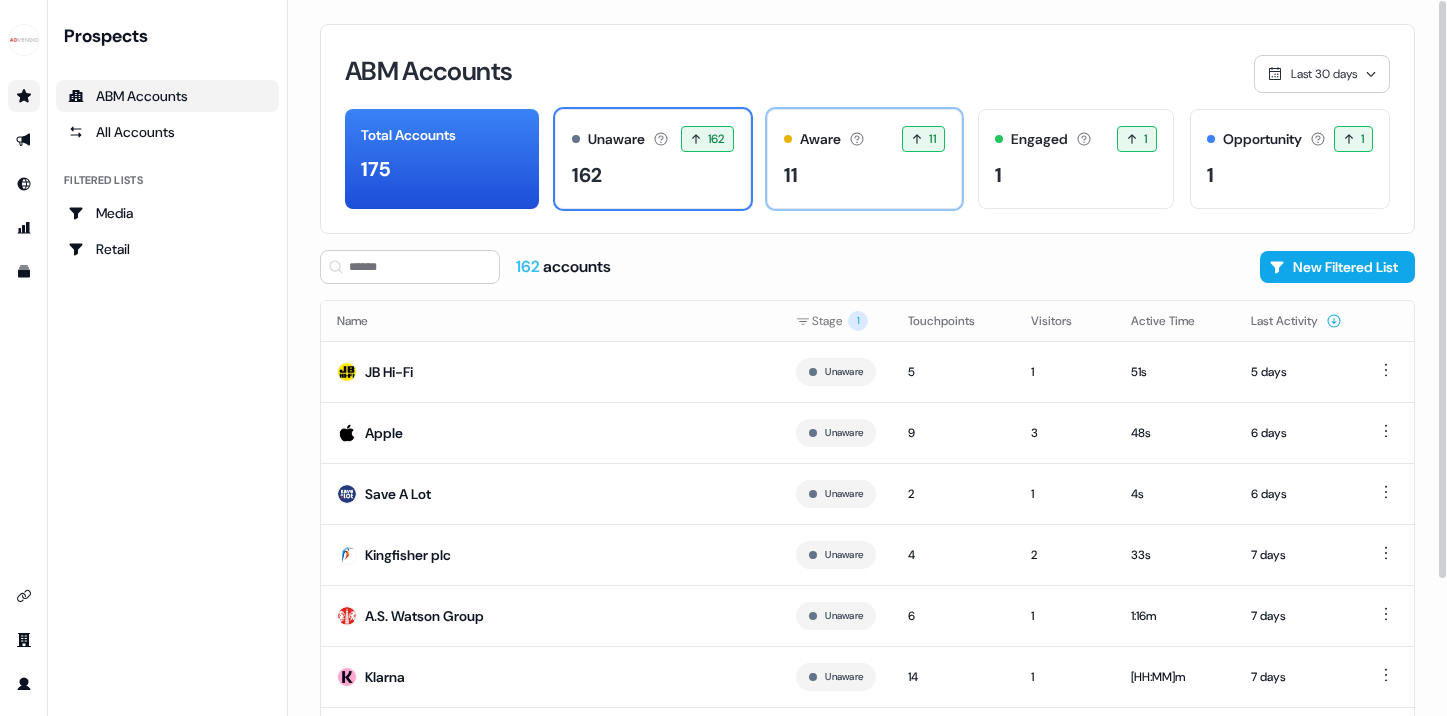 click on "11" at bounding box center (864, 175) 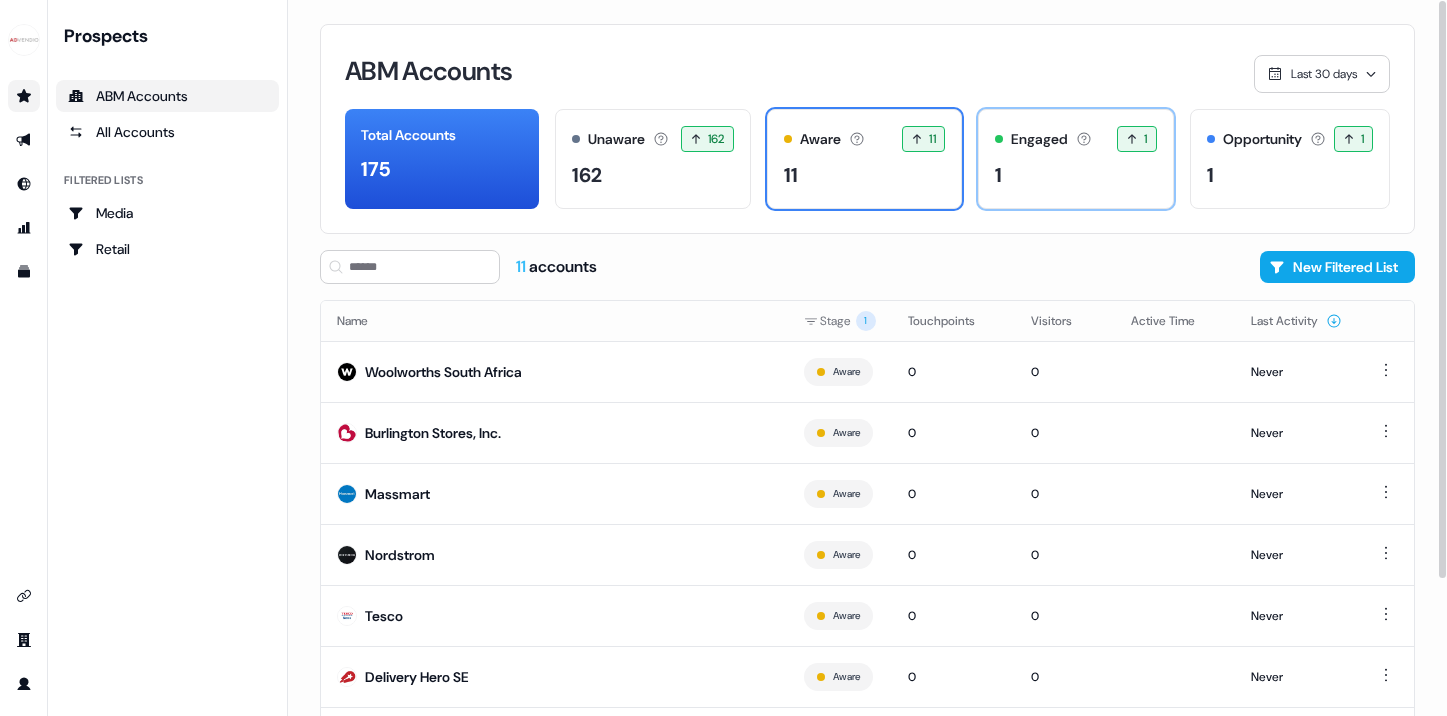 click on "1" at bounding box center (1075, 175) 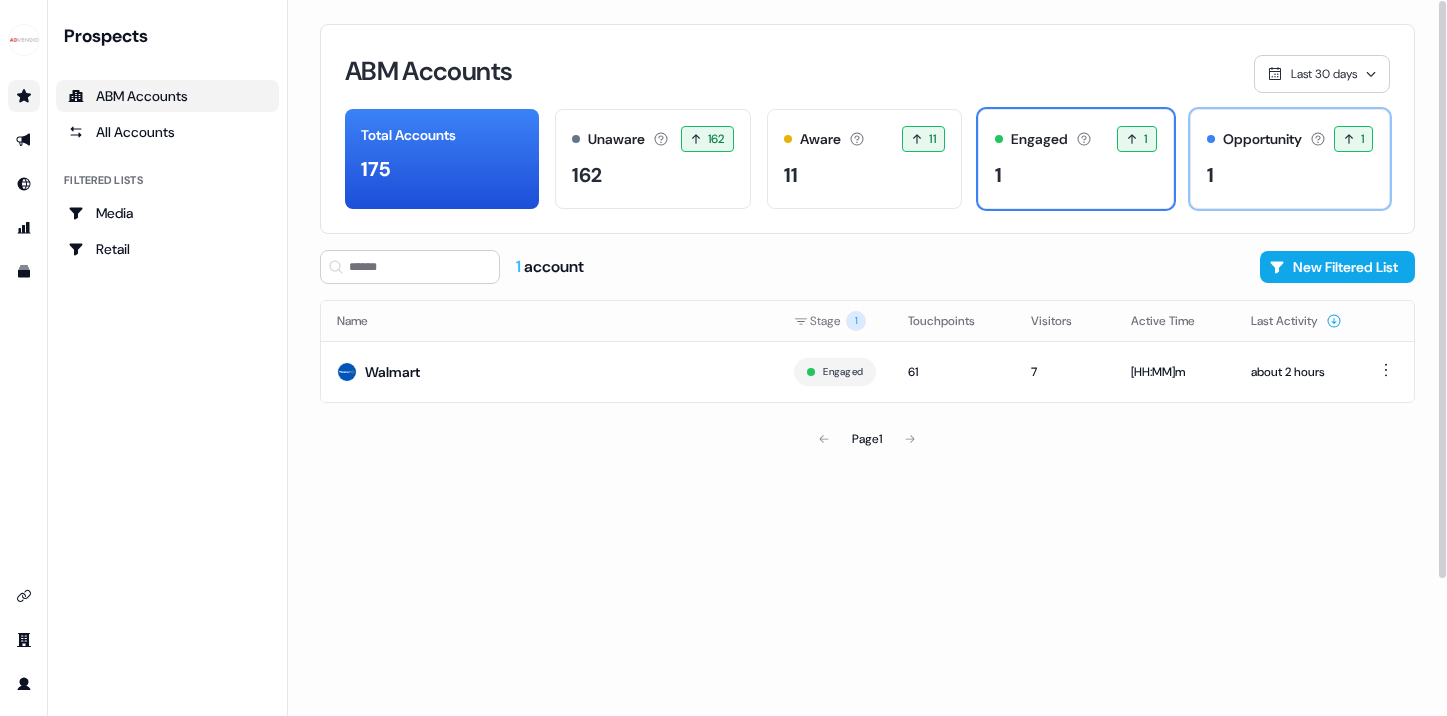click on "Opportunity Accounts that have an opportunity which hasn't closed yet. 1 1" at bounding box center (1290, 159) 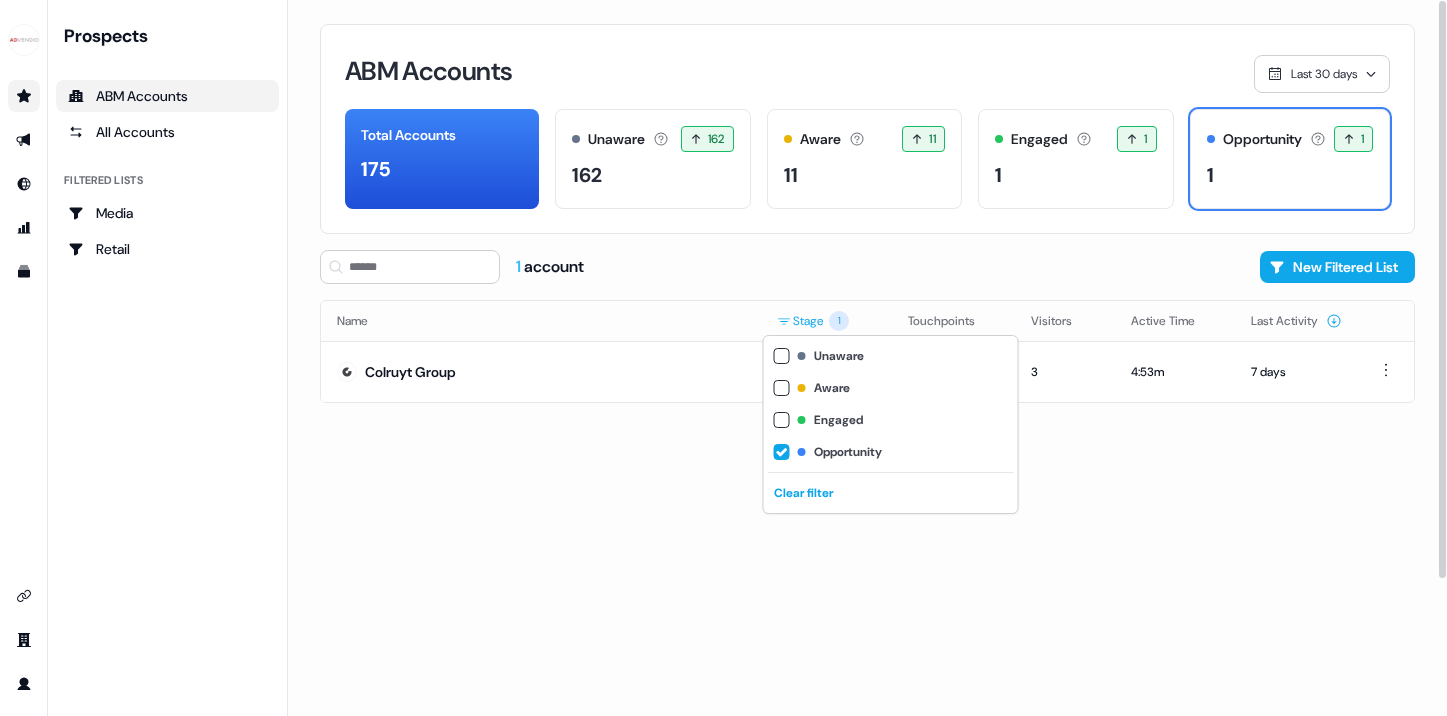 click on "Accounts with 25+ minutes of usage and 2+ visitors in the last 60 days. 1 1 1 account New Filtered List Name Stage 1 Touchpoints Visitors Active Time Last Activity Colruyt Group Opportunity 22 3 4:53m 7 days Page 1 Unaware Aware Engaged Opportunity Clear filter" at bounding box center (723, 358) 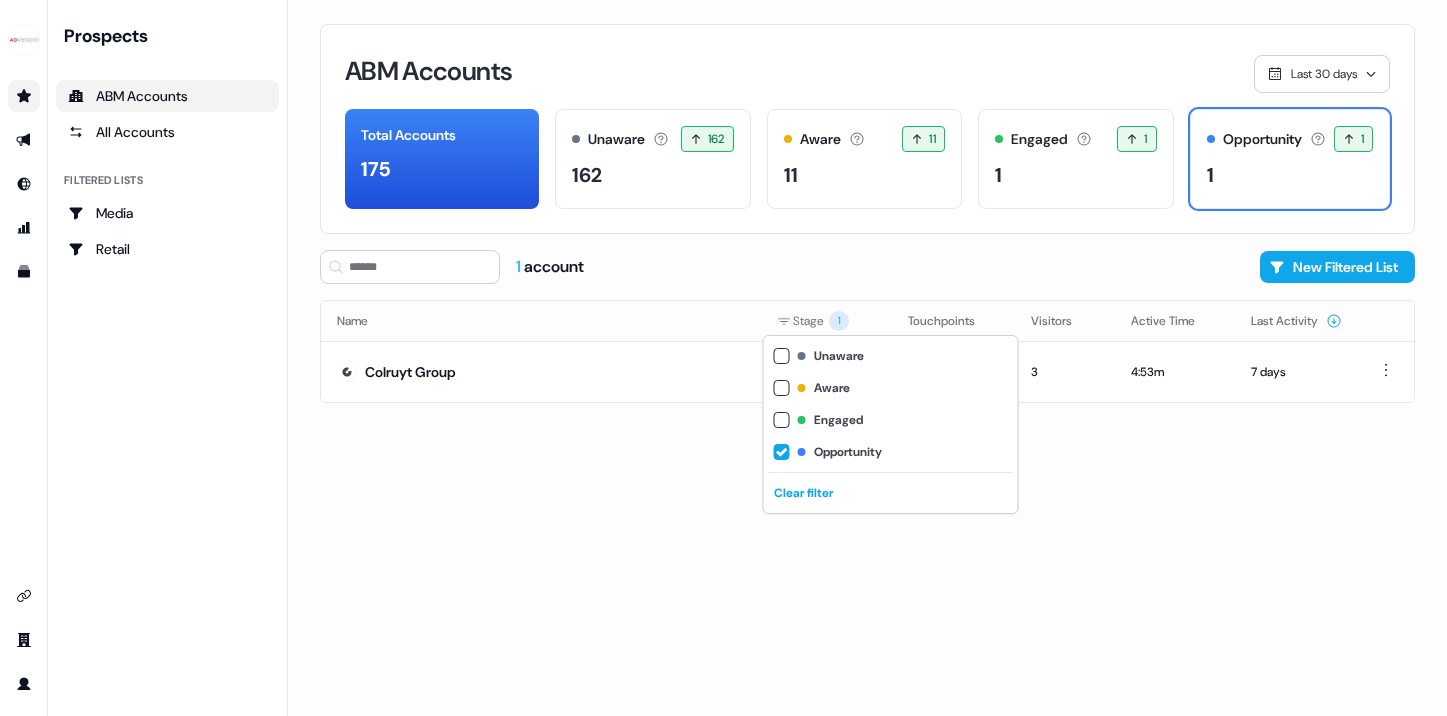 click on "Accounts with 25+ minutes of usage and 2+ visitors in the last 60 days. 1 1 1 account New Filtered List Name Stage 1 Touchpoints Visitors Active Time Last Activity Colruyt Group Opportunity 22 3 4:53m 7 days Page 1 Unaware Aware Engaged Opportunity Clear filter" at bounding box center [723, 358] 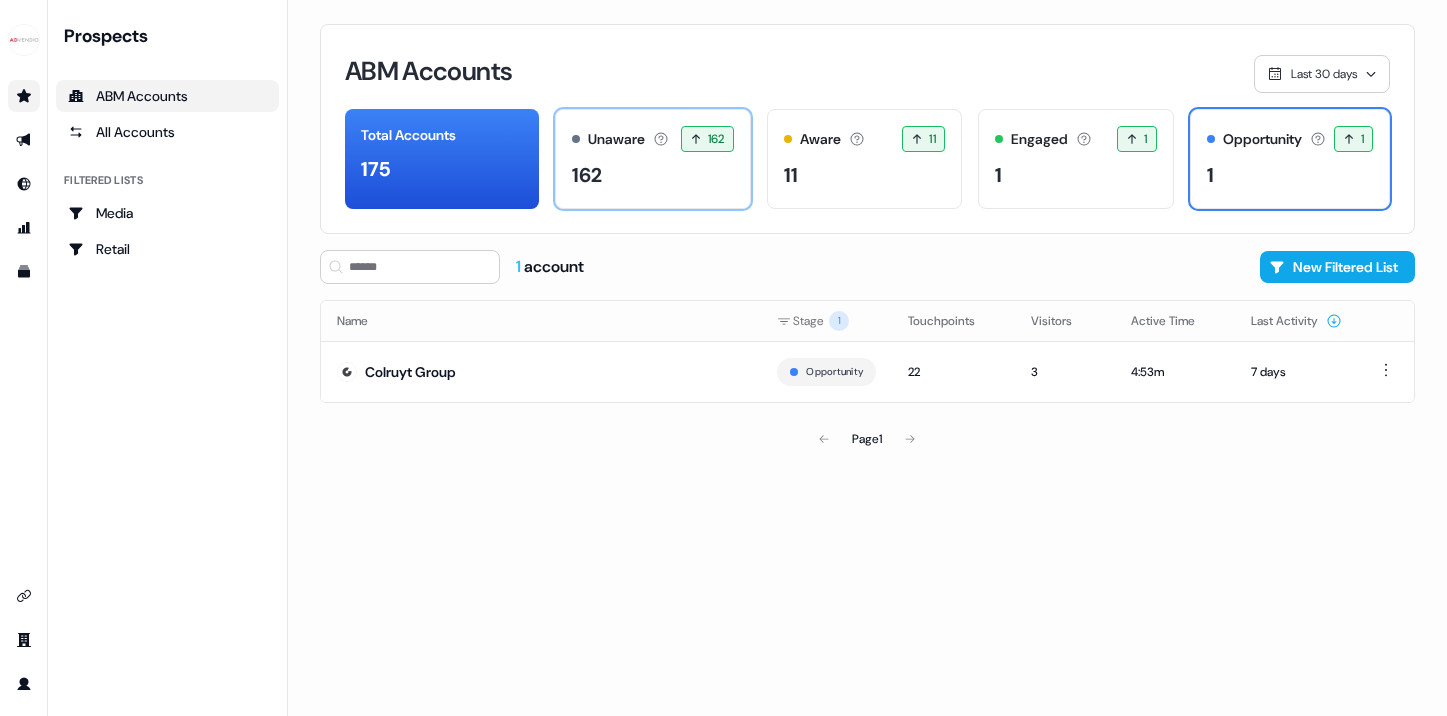 click on "162" at bounding box center (652, 175) 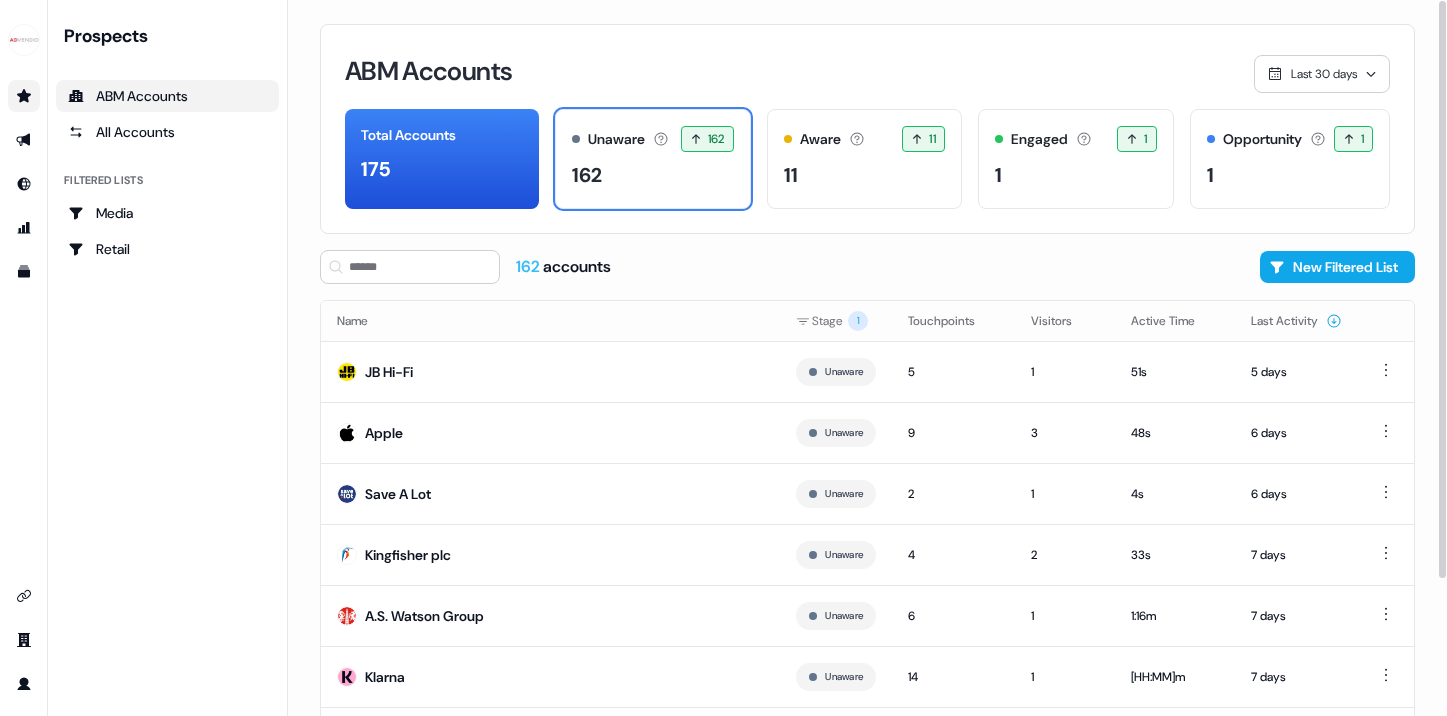 click on "Last 30 days" at bounding box center [1324, 74] 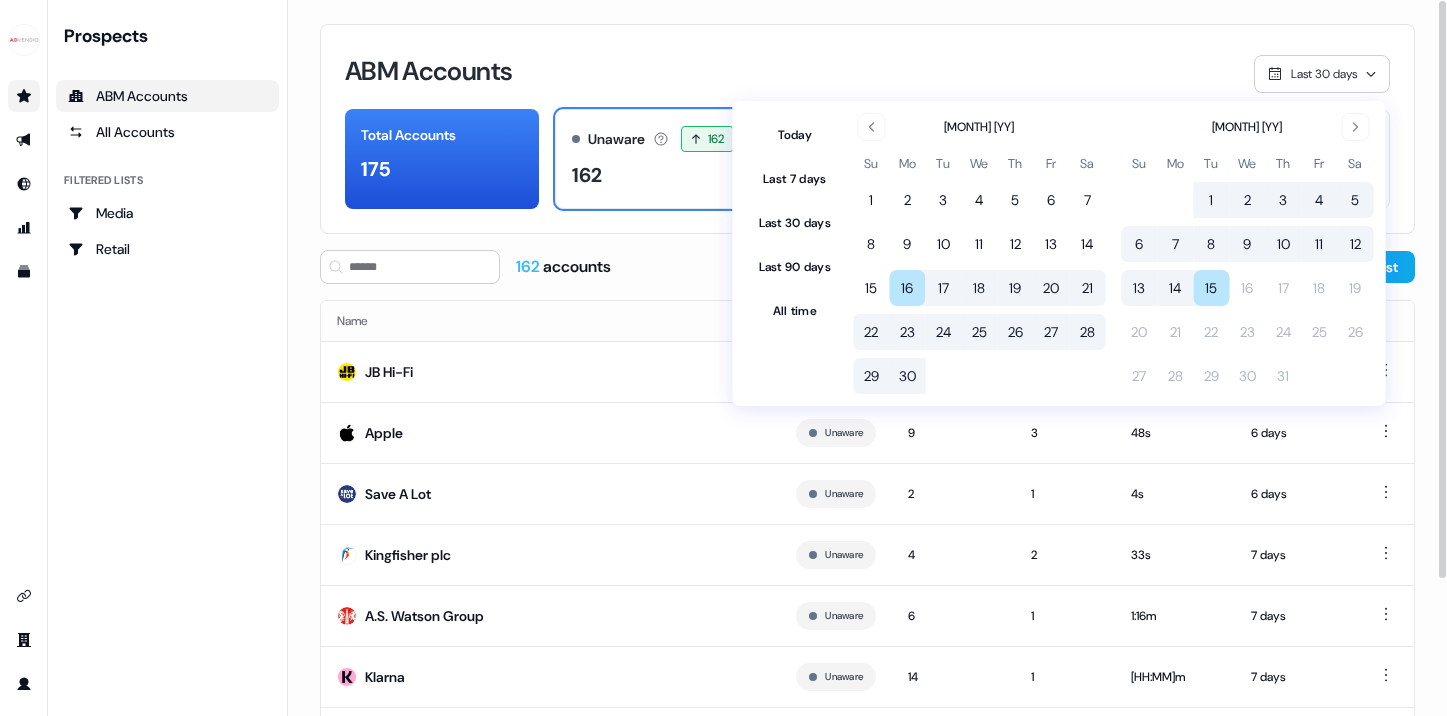 type 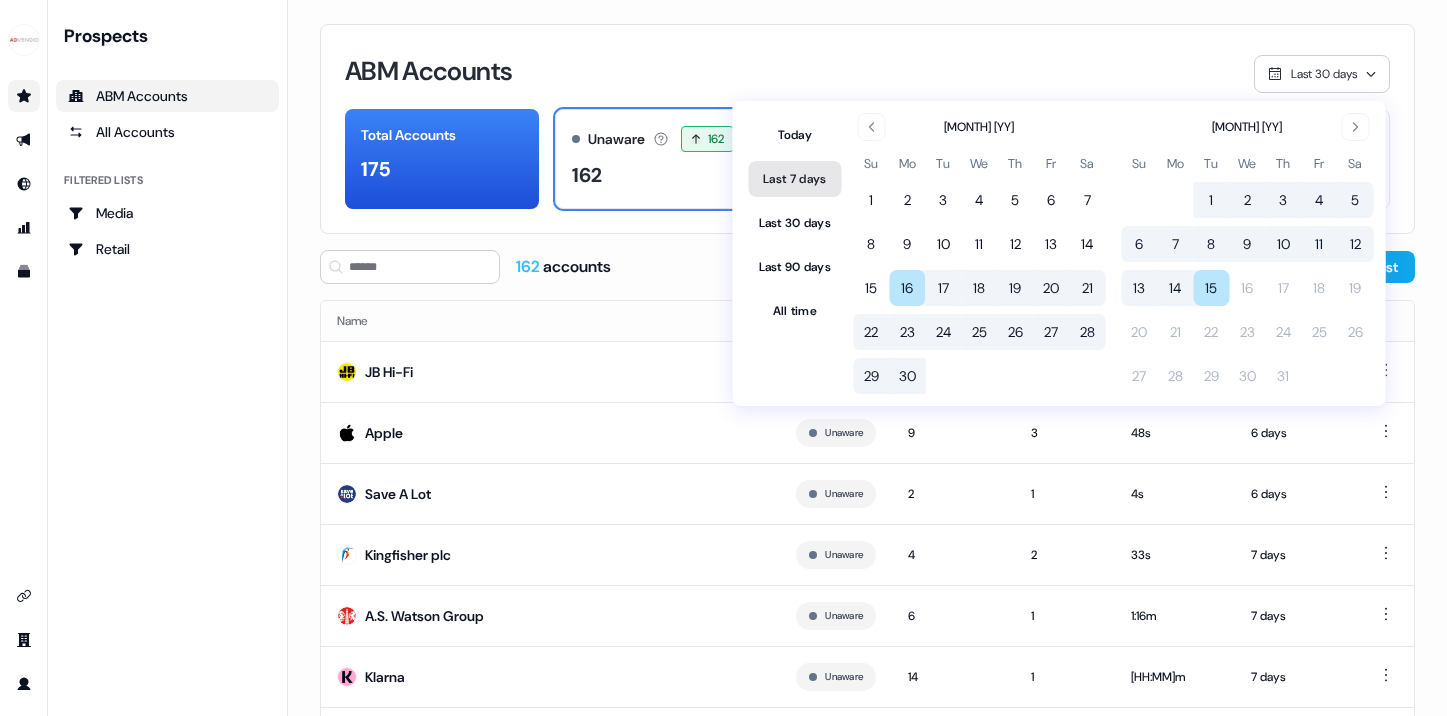 click on "Last 7 days" at bounding box center [795, 179] 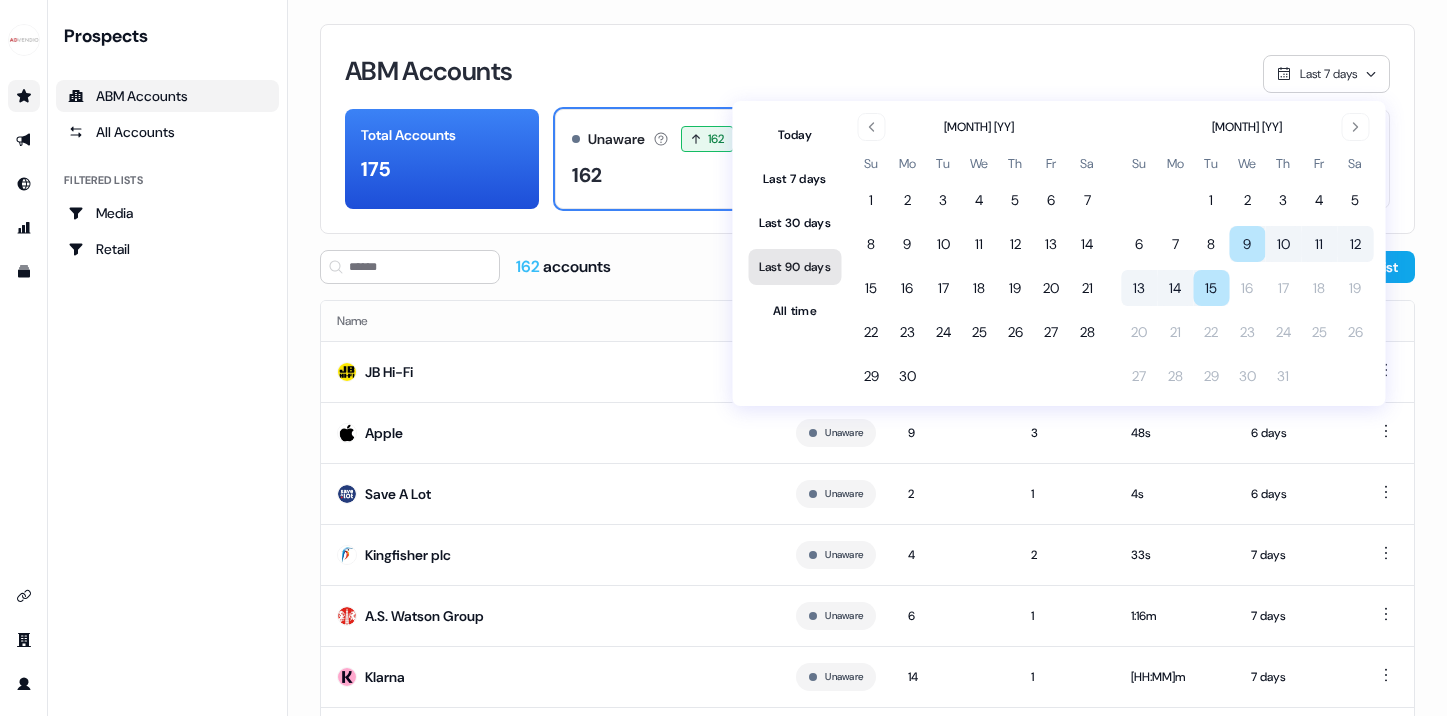 click on "Last 90 days" at bounding box center (795, 267) 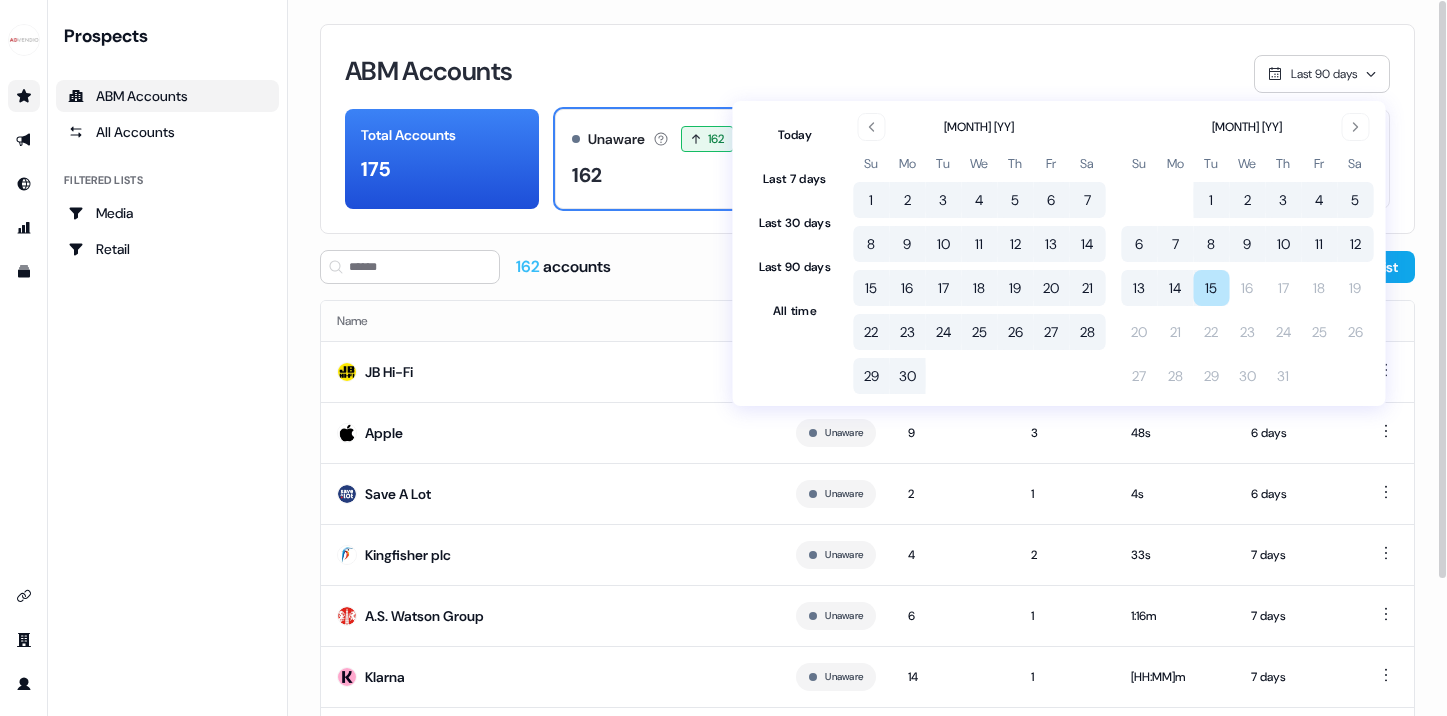 click on "Accounts with 5+ minutes of usage or significant LinkedIn ad engagement. 11 11 Engaged Accounts with 25+ minutes of usage and 2+ visitors in the last 60 days. 1 1 Opportunity Accounts that have an opportunity which hasn't closed yet. 1 1" at bounding box center [867, 129] 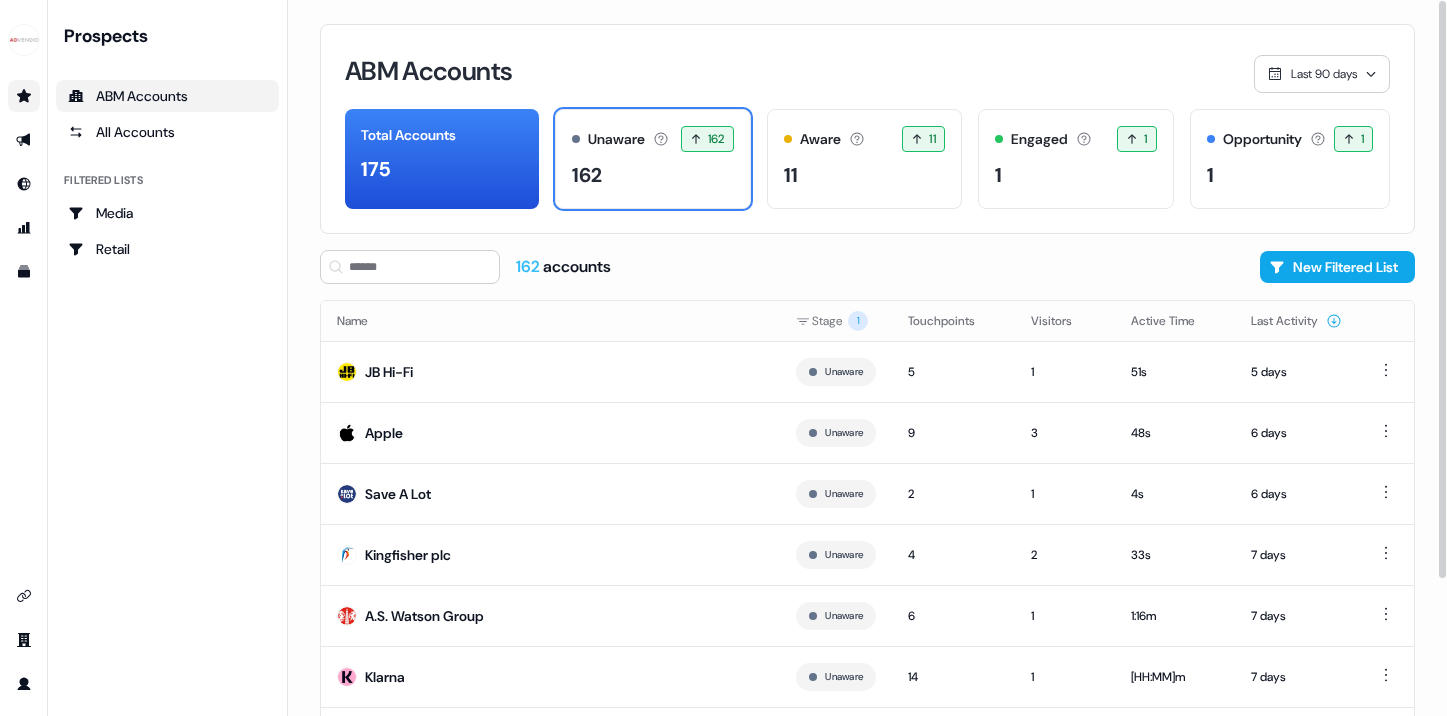 click on "Last 90 days" at bounding box center [1324, 74] 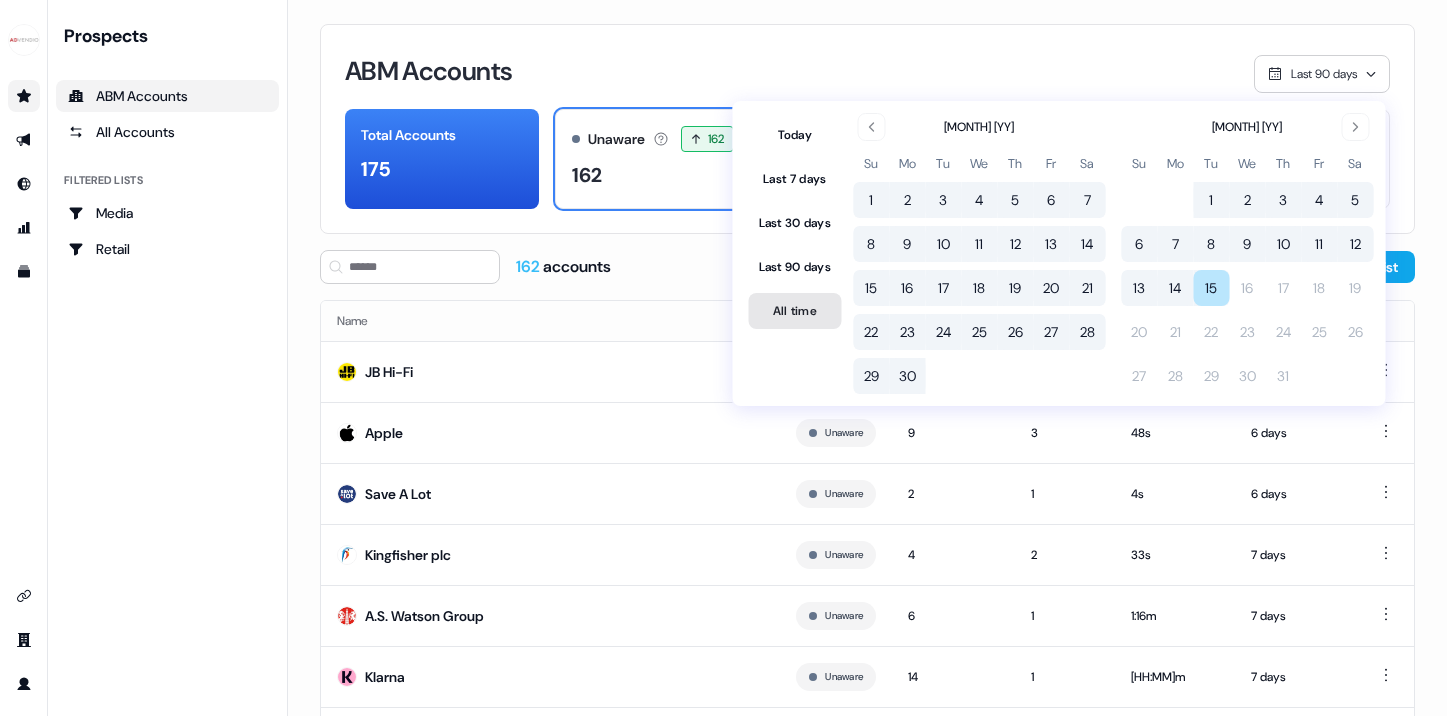 click on "All time" at bounding box center [795, 311] 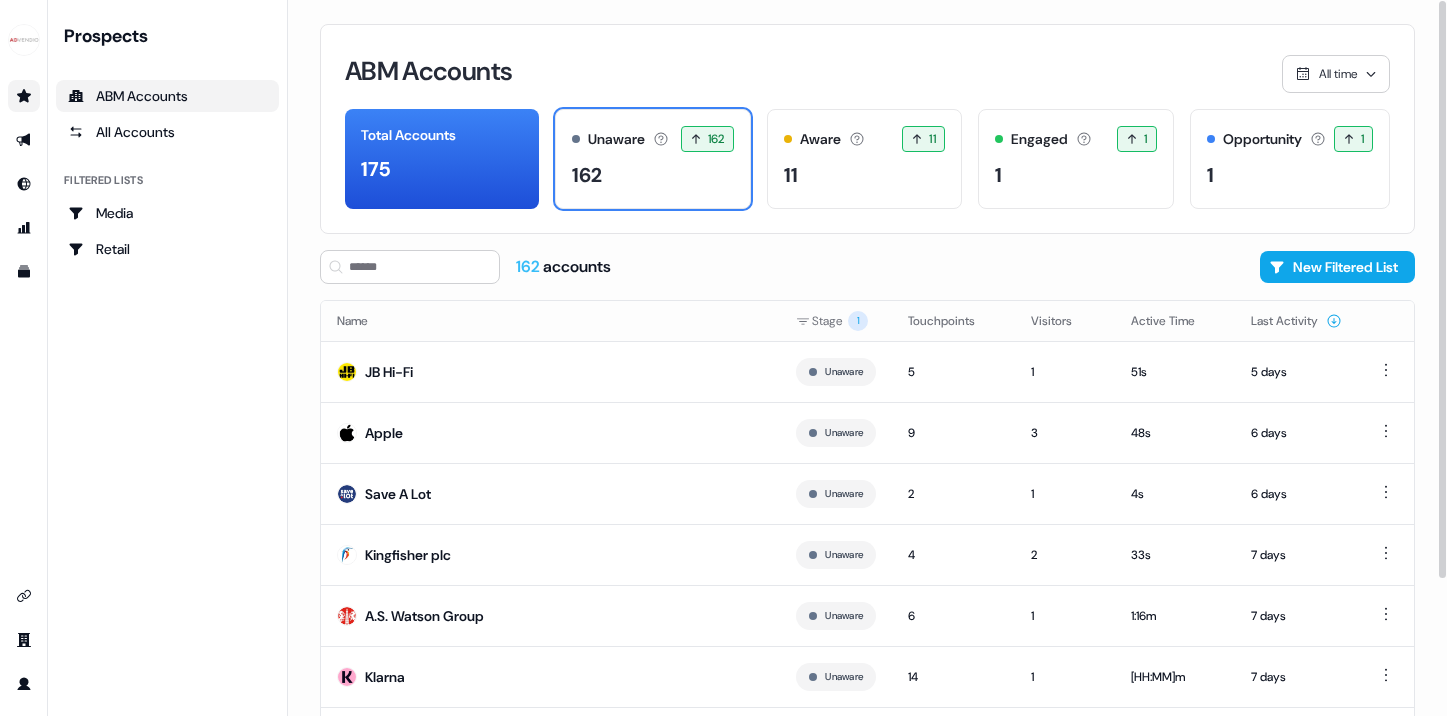click on "All time" at bounding box center [867, 71] 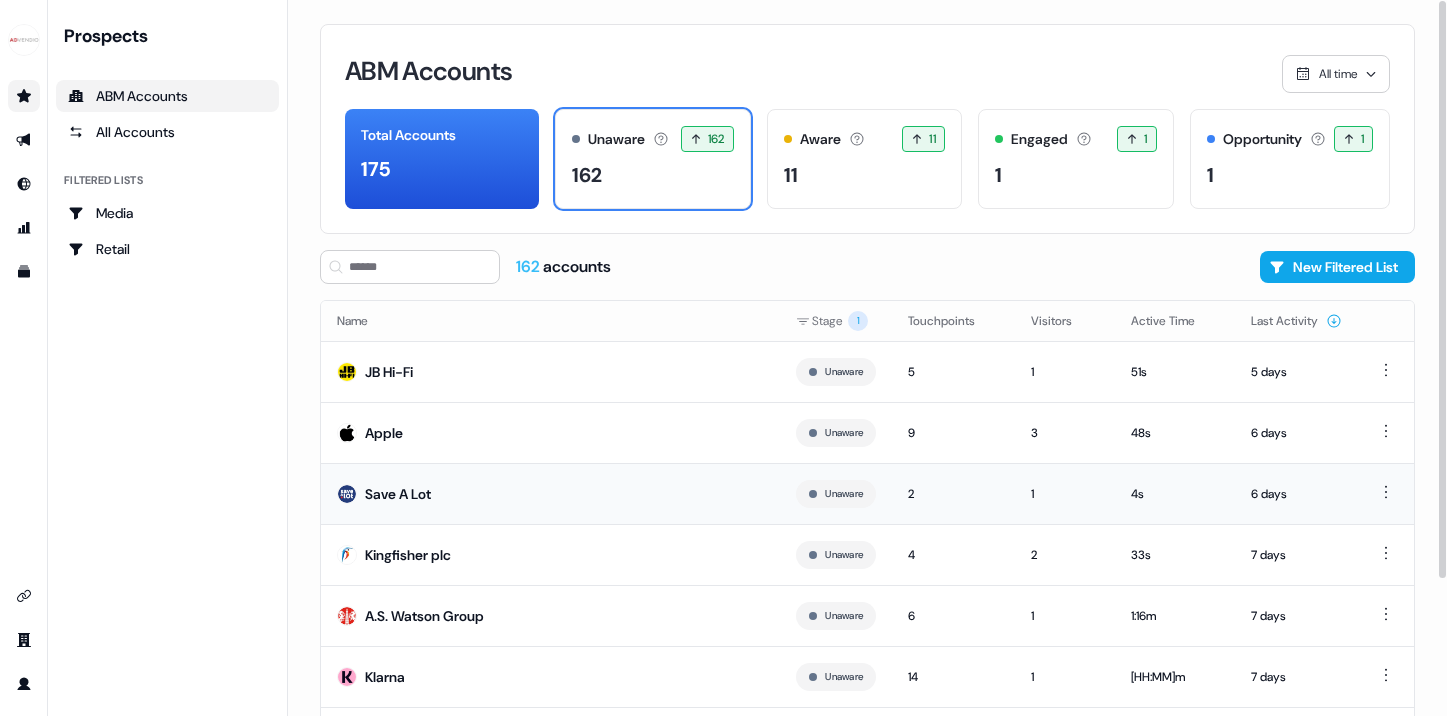 click on "Save A Lot" at bounding box center (398, 494) 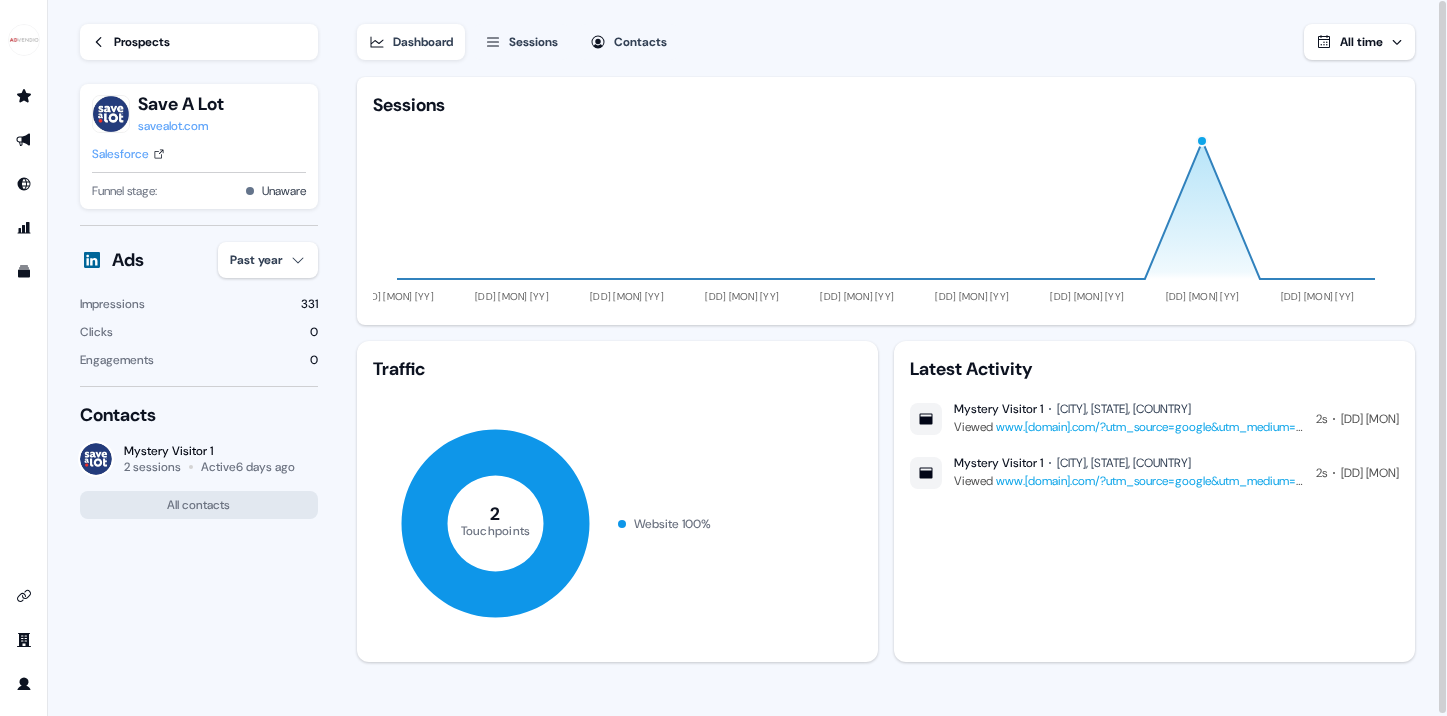 scroll, scrollTop: 0, scrollLeft: 0, axis: both 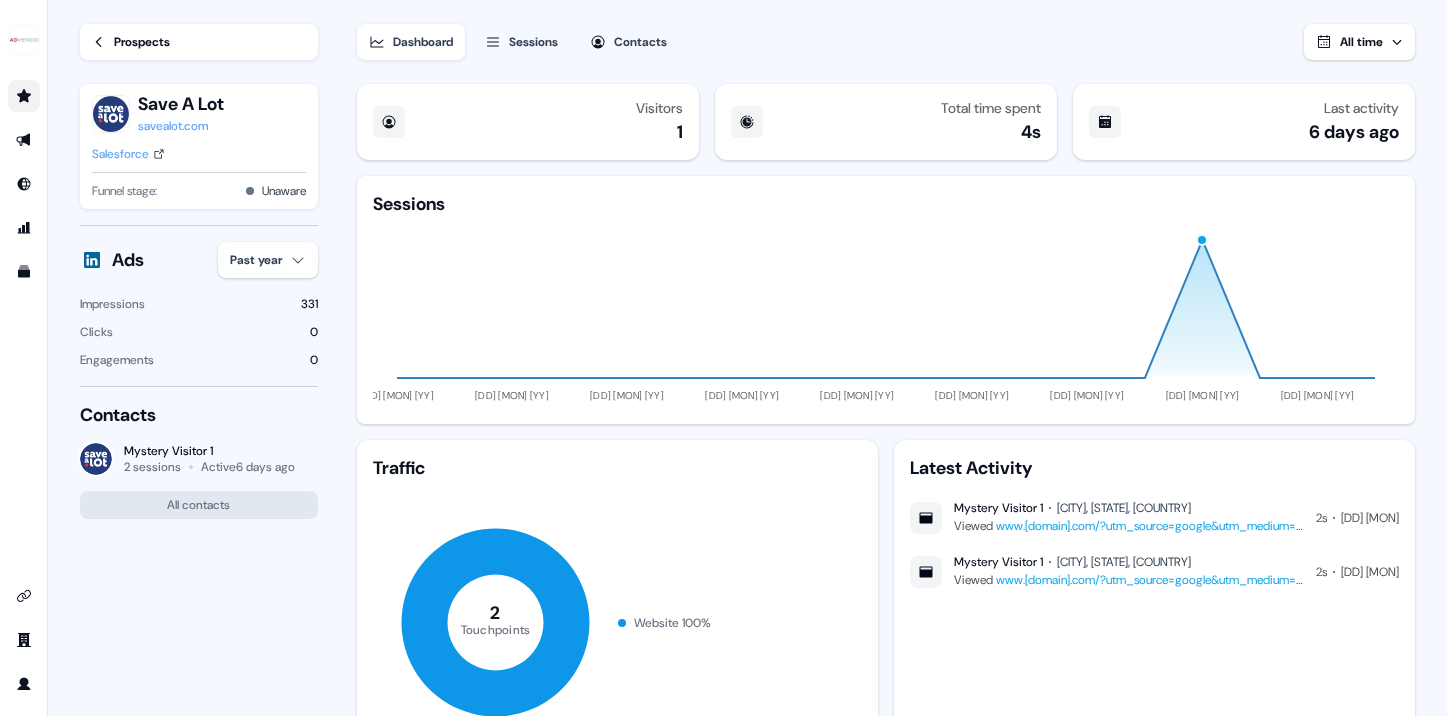 click at bounding box center (24, 96) 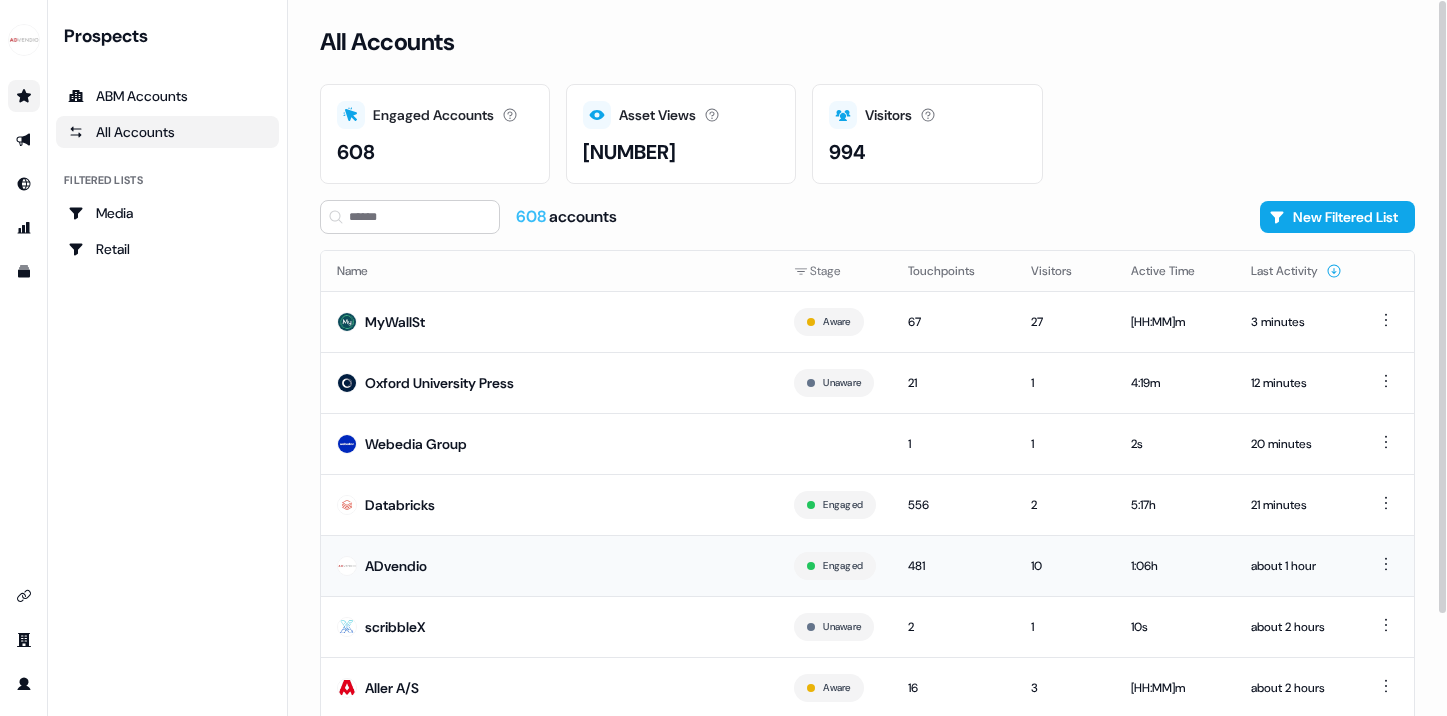 click on "ADvendio" at bounding box center (396, 566) 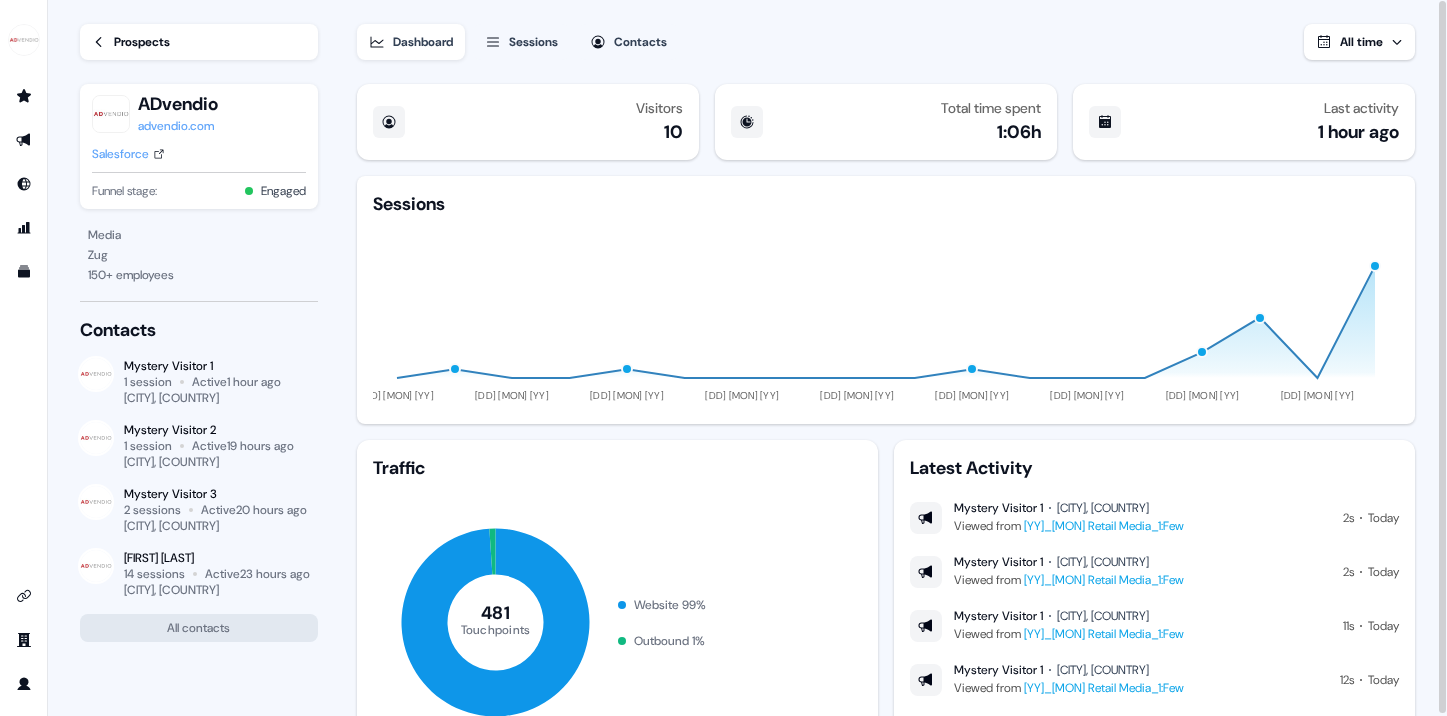 click on "Contacts" at bounding box center [640, 42] 